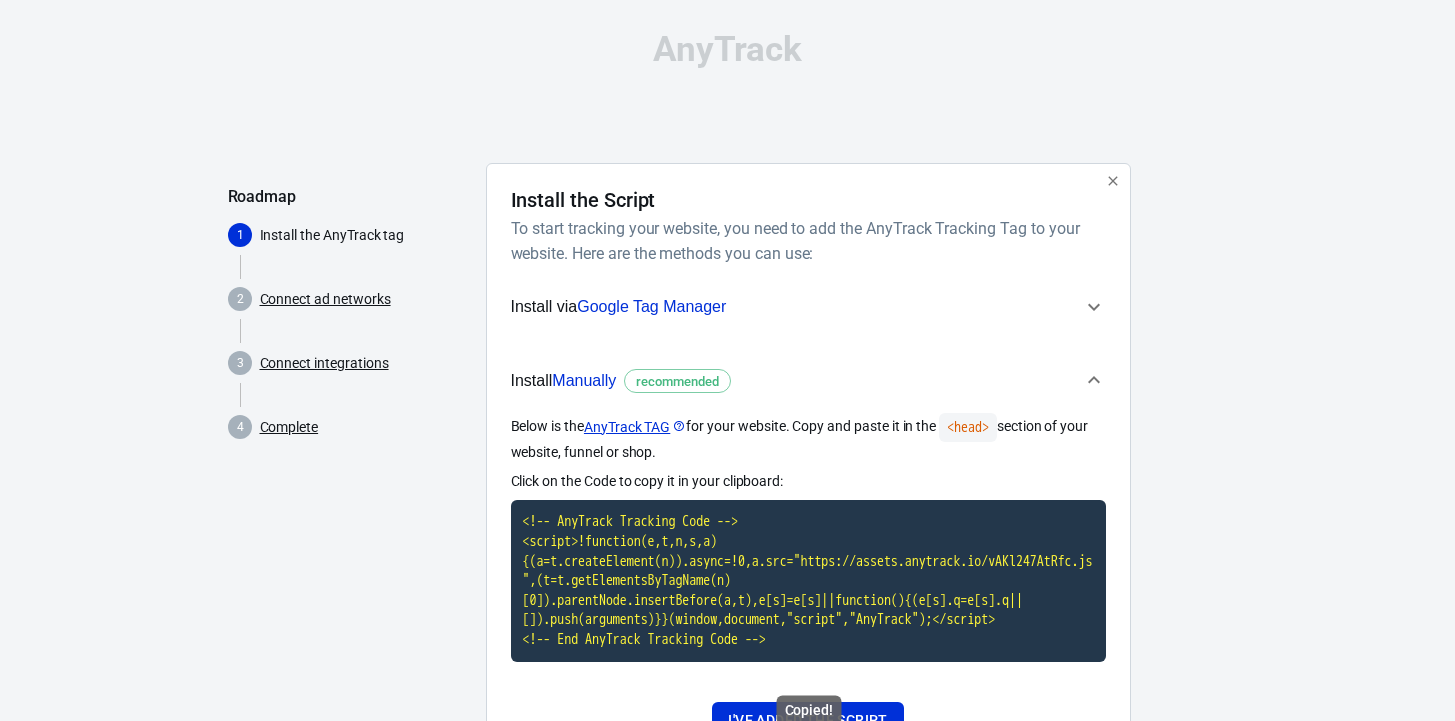 scroll, scrollTop: 110, scrollLeft: 0, axis: vertical 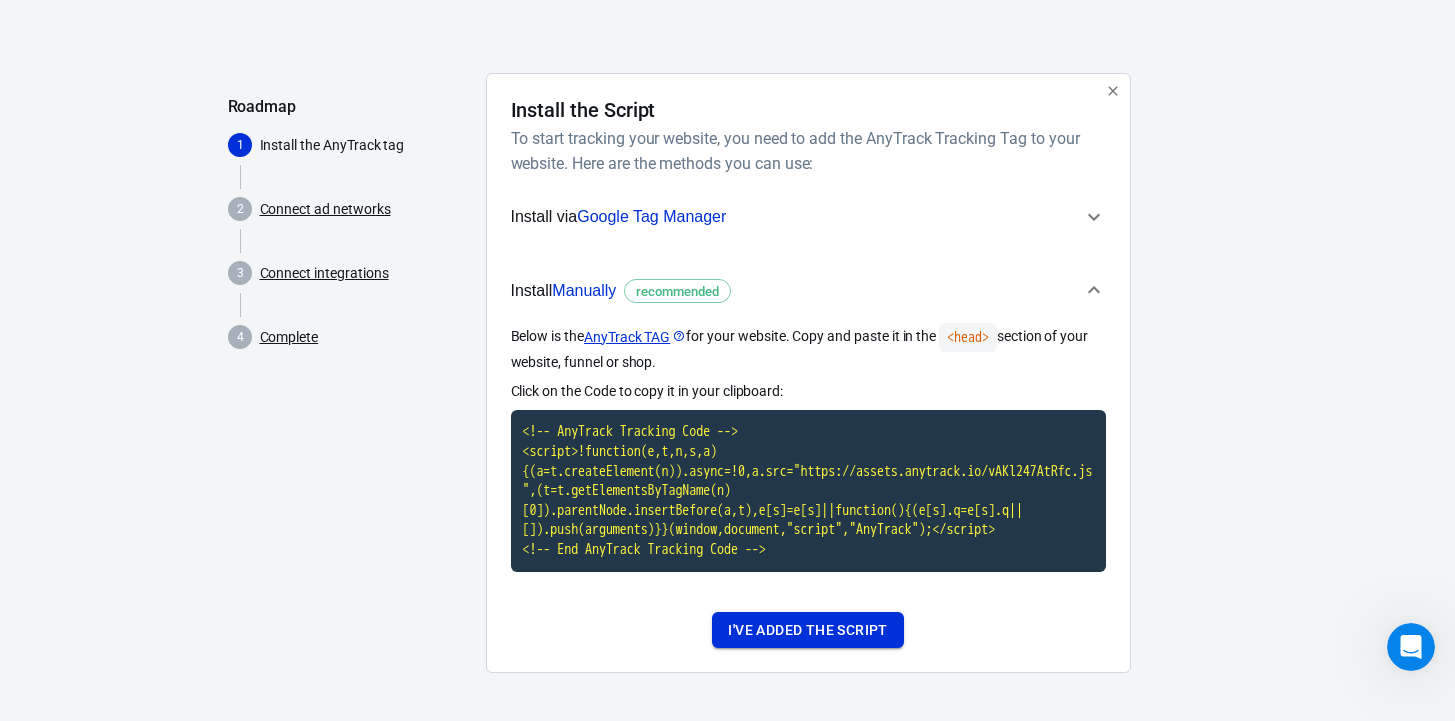 click on "I've added the script" at bounding box center [807, 630] 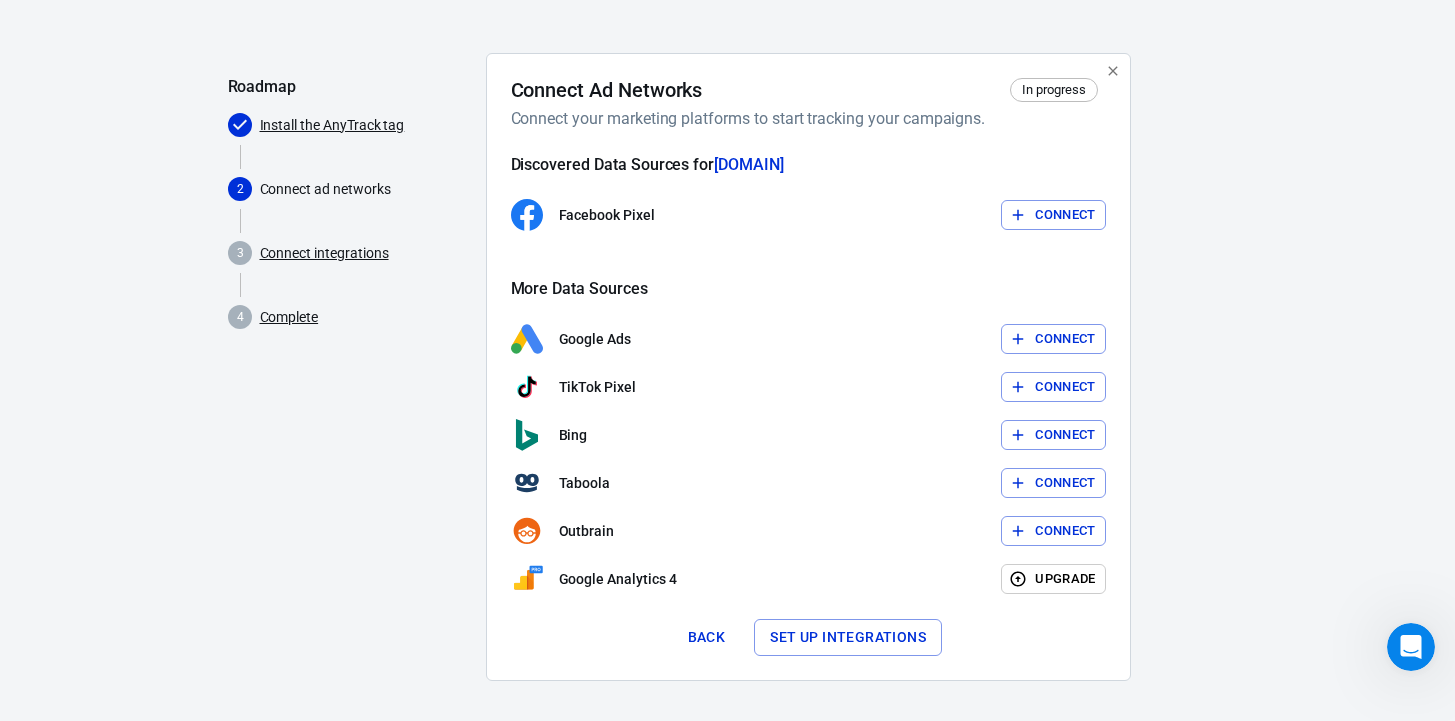 click on "Connect" at bounding box center [1053, 215] 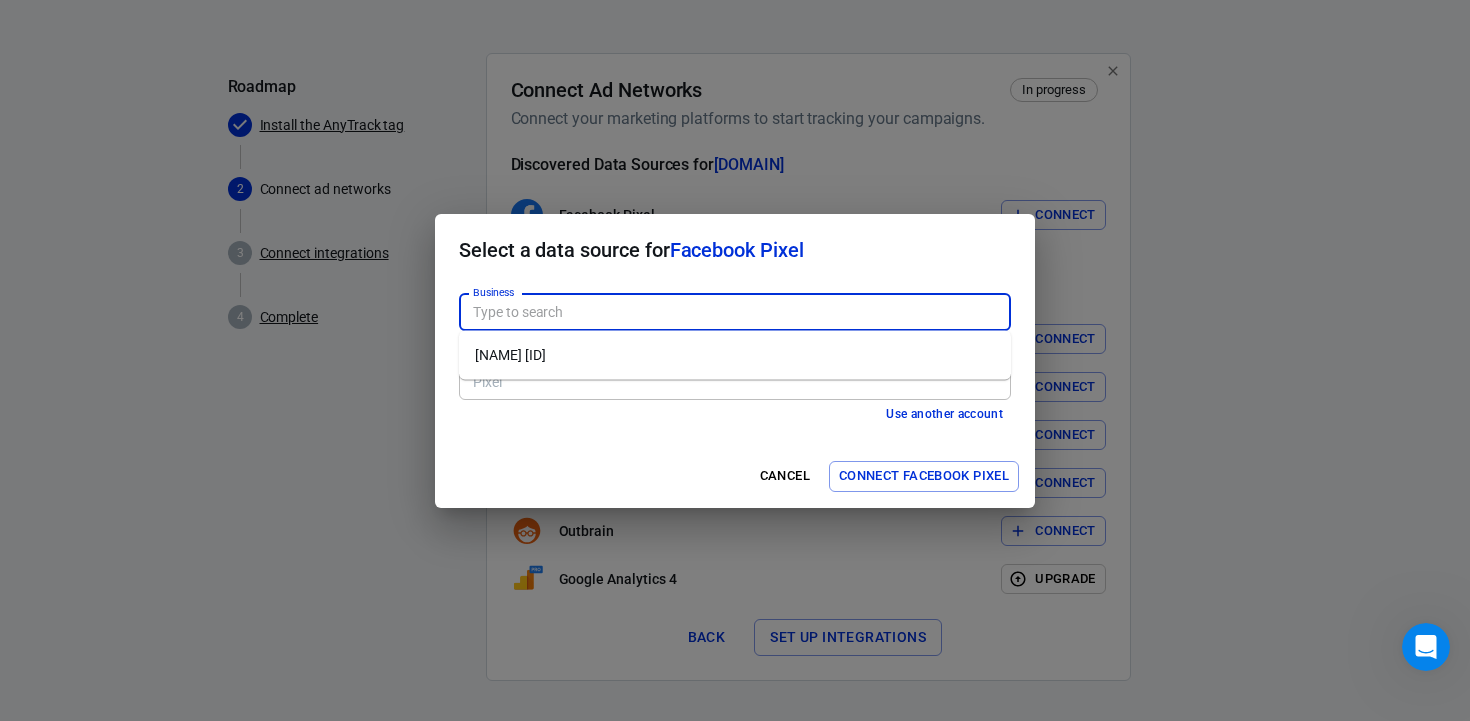 click on "Business" at bounding box center (733, 312) 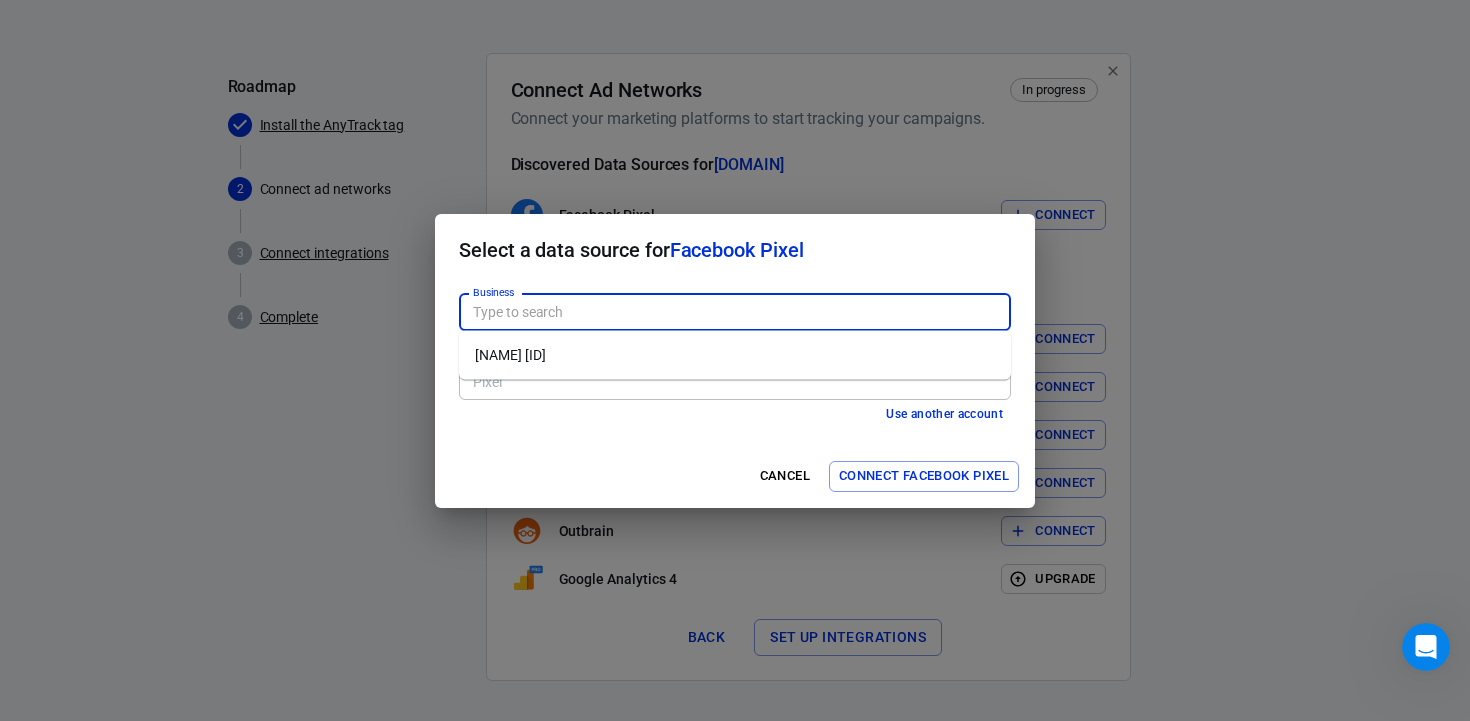 click on "[NAME] [ID]" at bounding box center (735, 355) 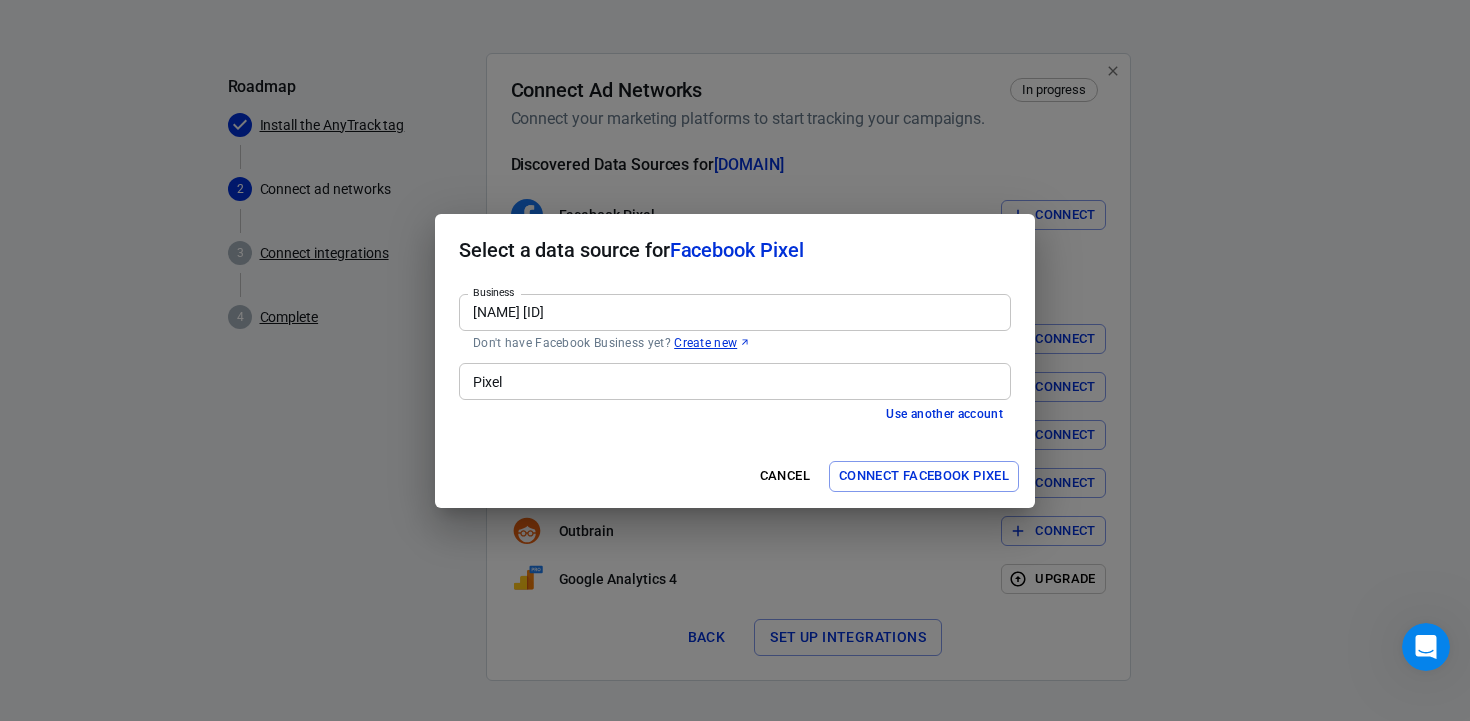 click on "Pixel" at bounding box center (733, 381) 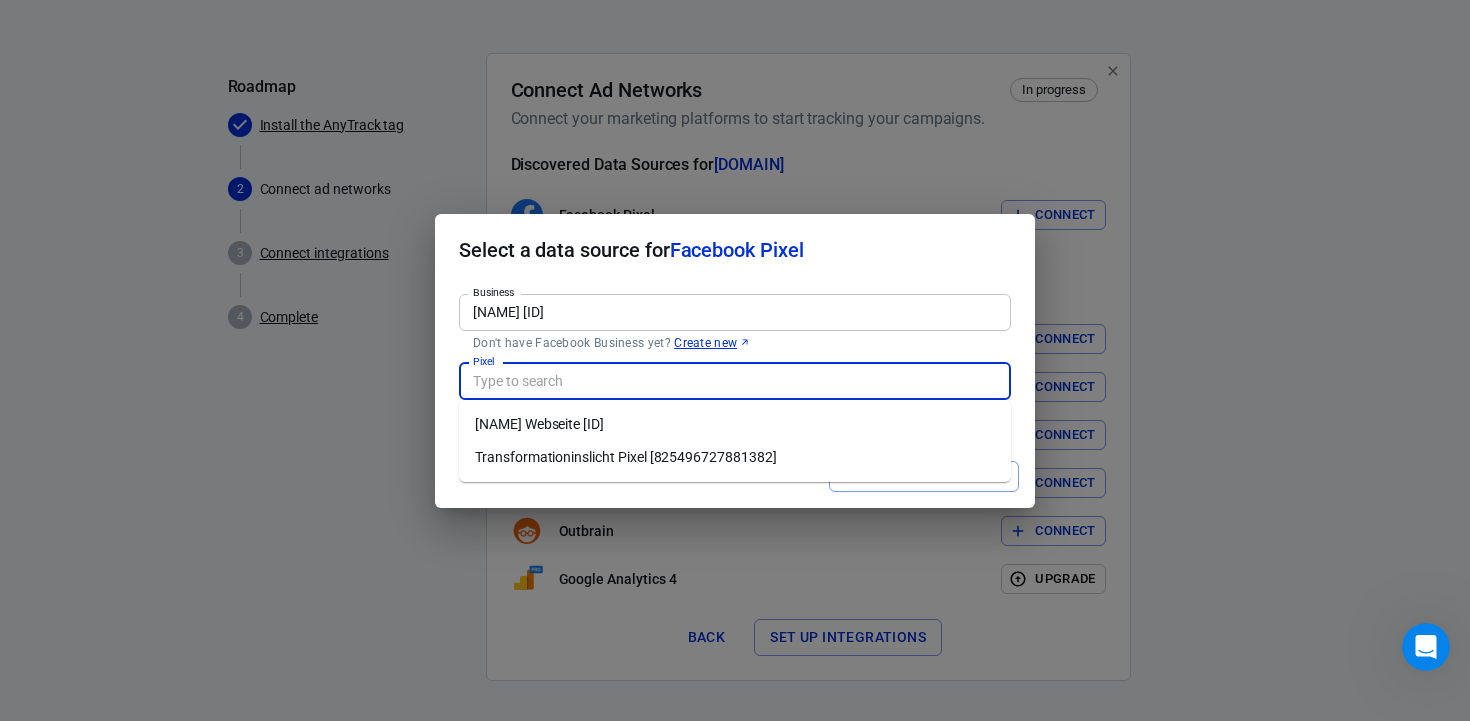 click on "[NAME] Webseite [ID]" at bounding box center [735, 424] 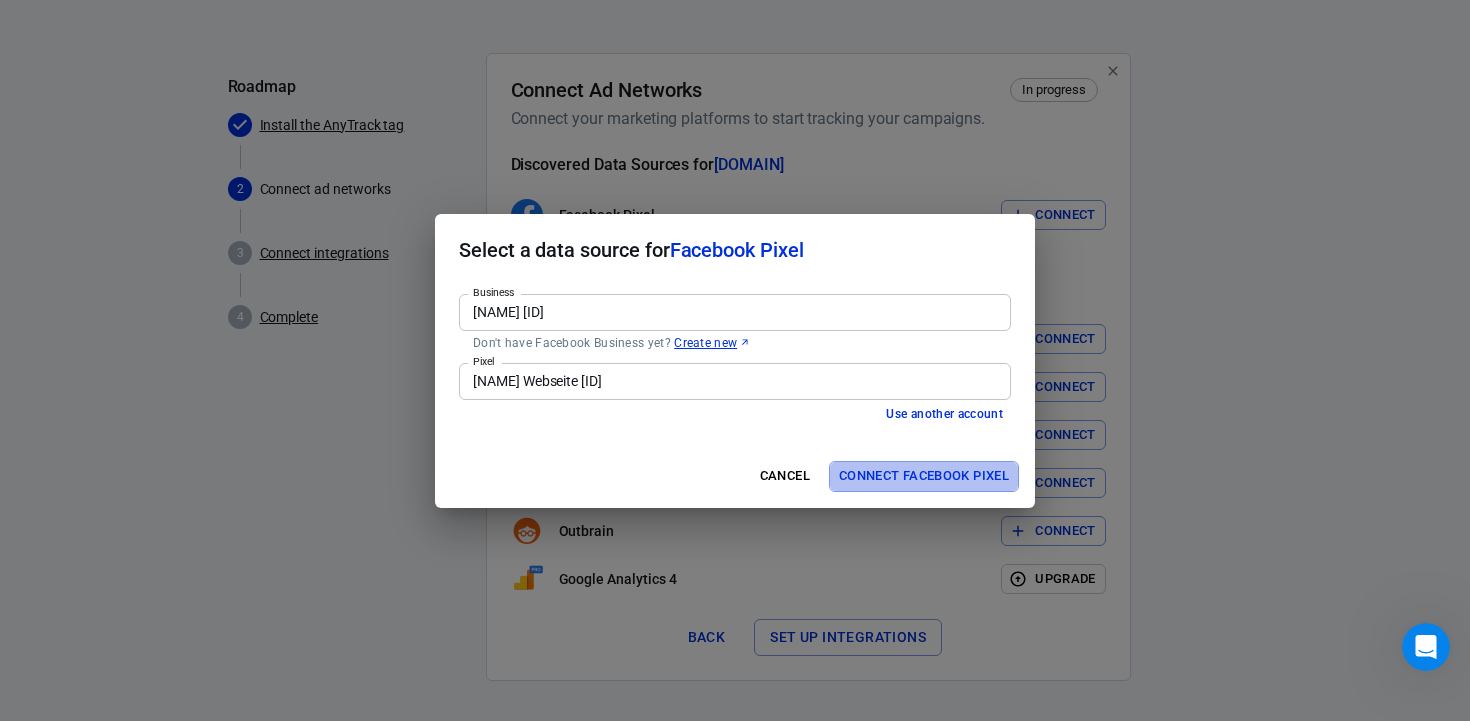 click on "Connect Facebook Pixel" at bounding box center (924, 476) 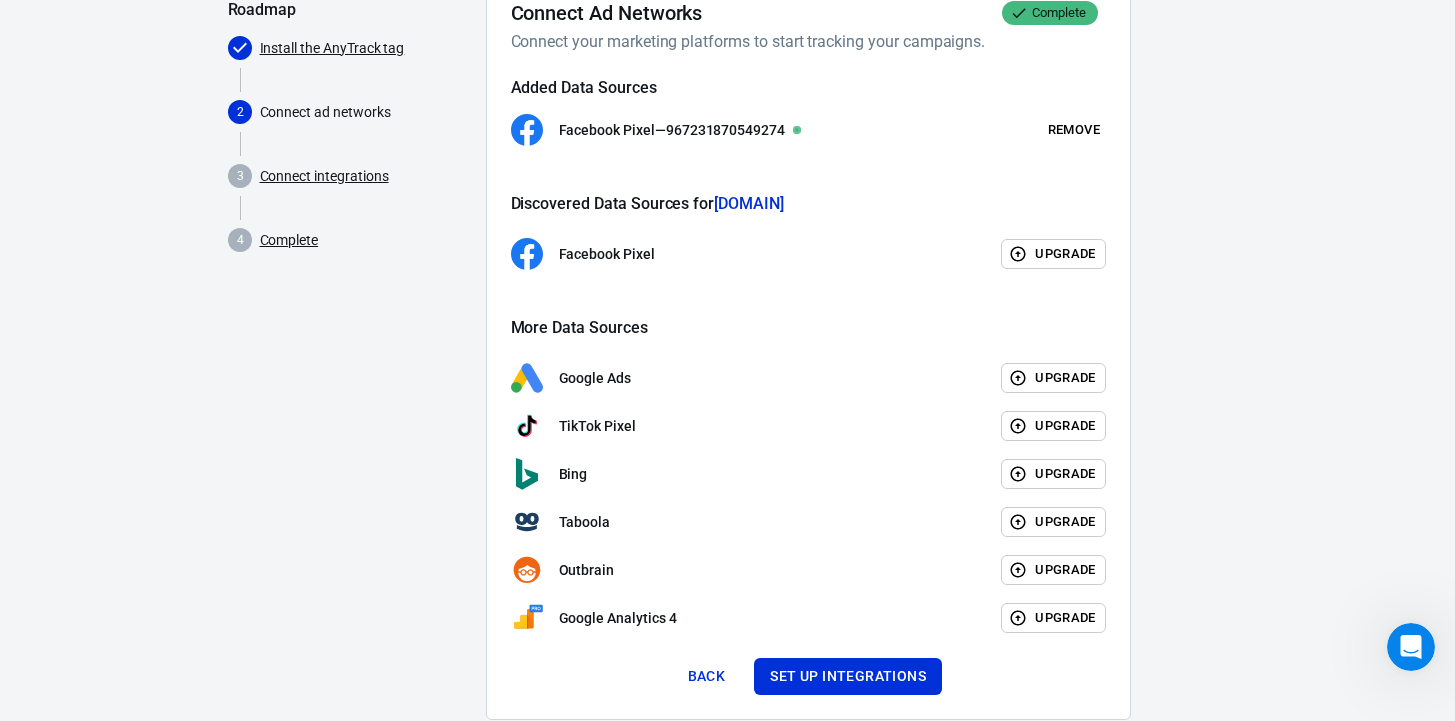 scroll, scrollTop: 233, scrollLeft: 0, axis: vertical 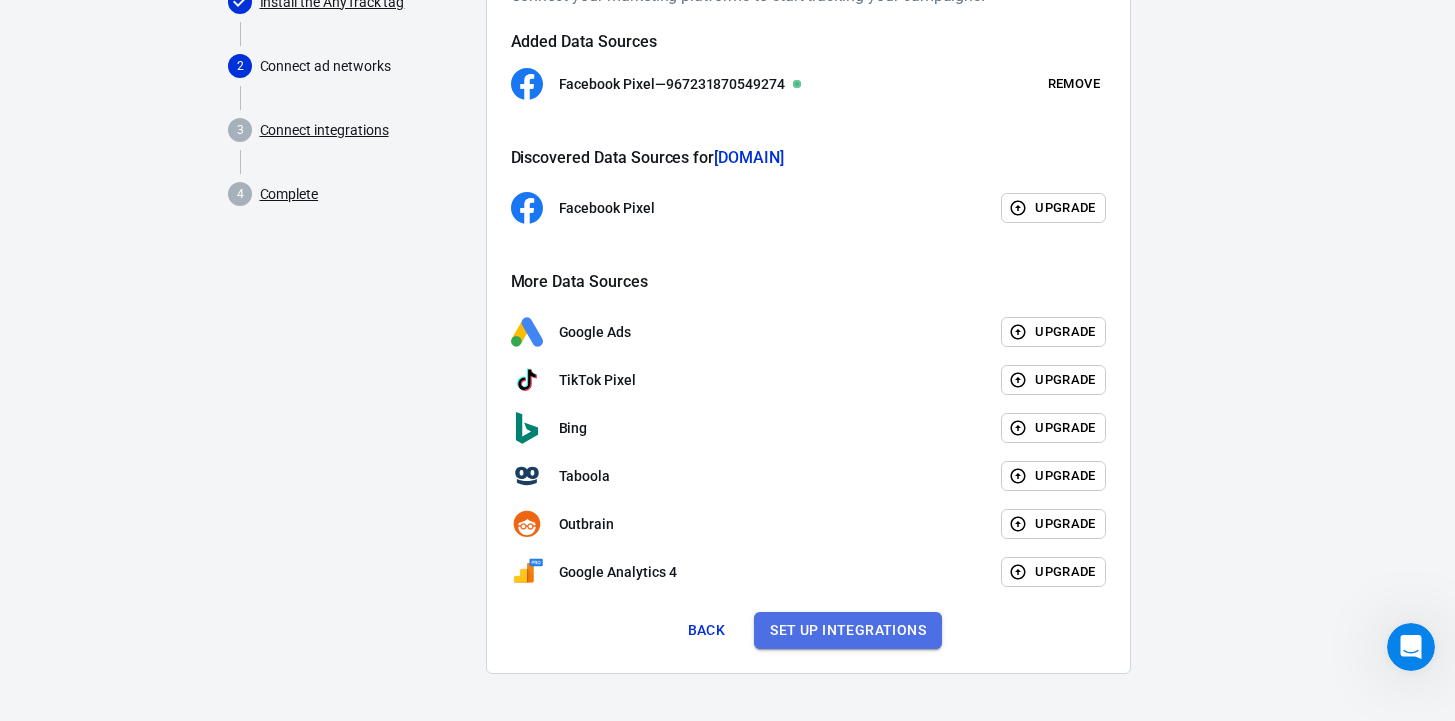 click on "Set up integrations" at bounding box center [848, 630] 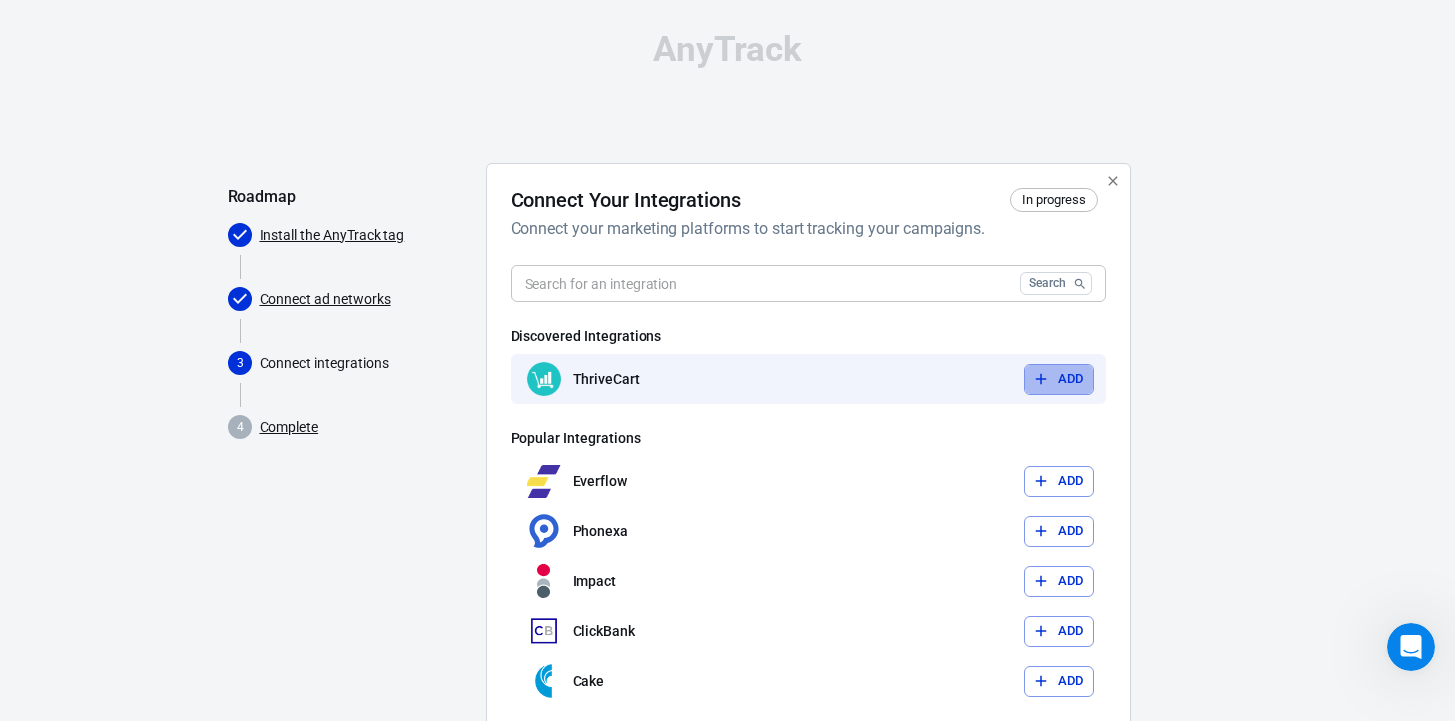 click on "Add" at bounding box center [1059, 379] 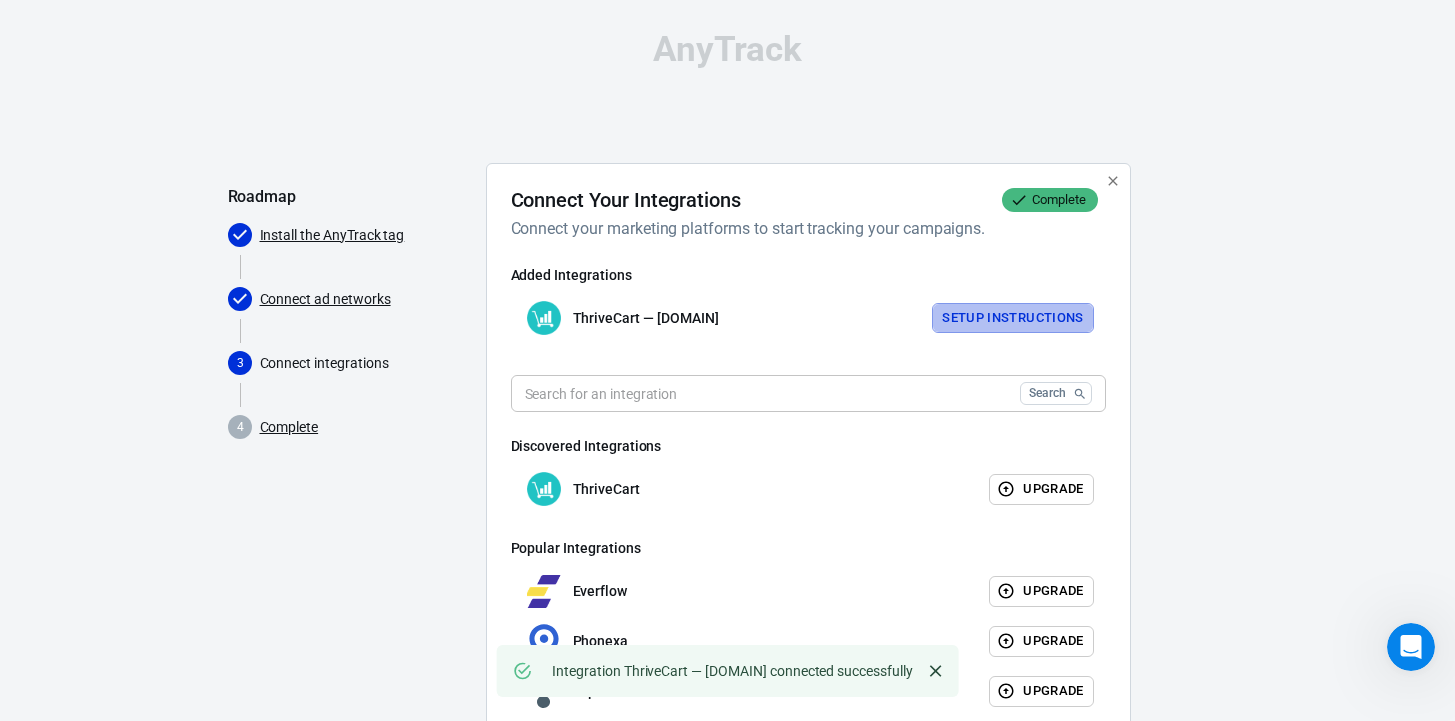 click on "Setup Instructions" at bounding box center (1013, 318) 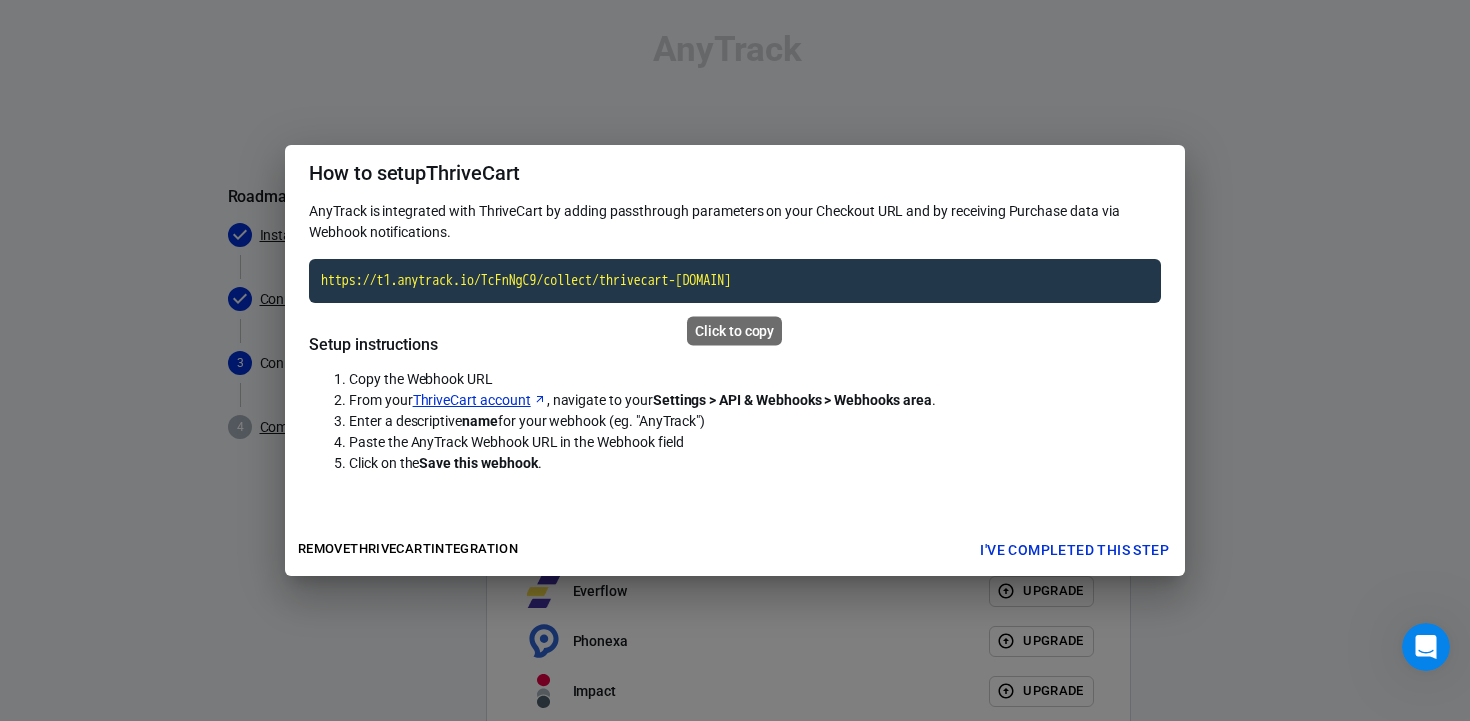 click on "https://t1.anytrack.io/TcFnNgC9/collect/thrivecart-[DOMAIN]" at bounding box center [735, 281] 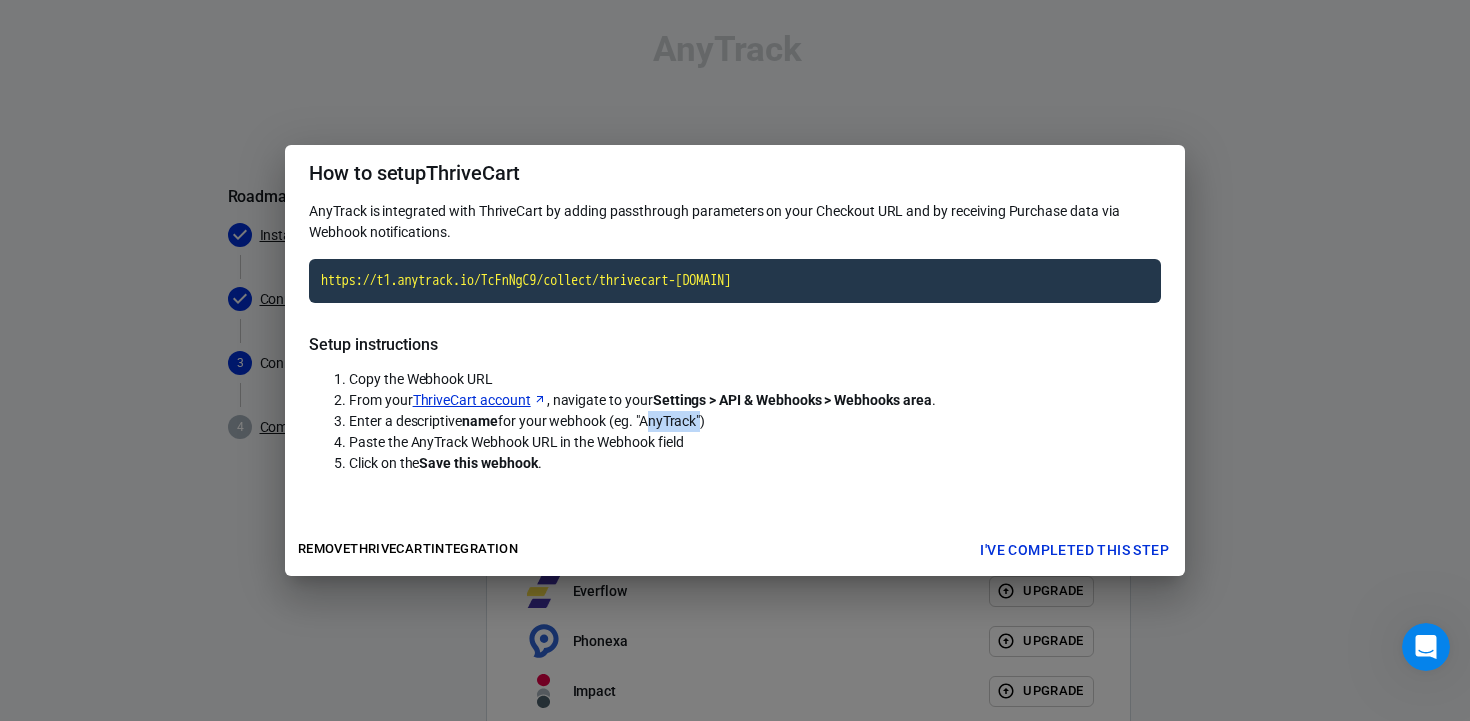 drag, startPoint x: 646, startPoint y: 423, endPoint x: 702, endPoint y: 424, distance: 56.008926 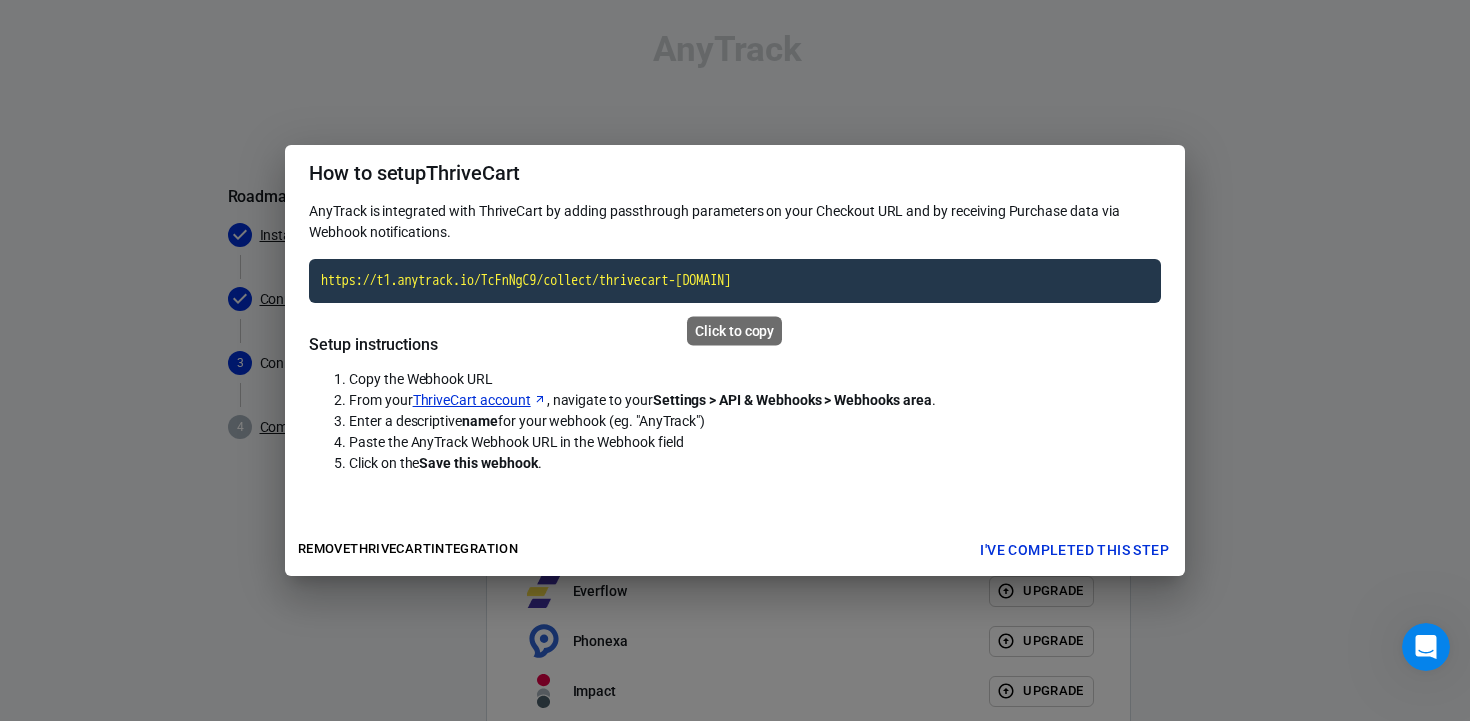 click on "https://t1.anytrack.io/TcFnNgC9/collect/thrivecart-[DOMAIN]" at bounding box center (735, 281) 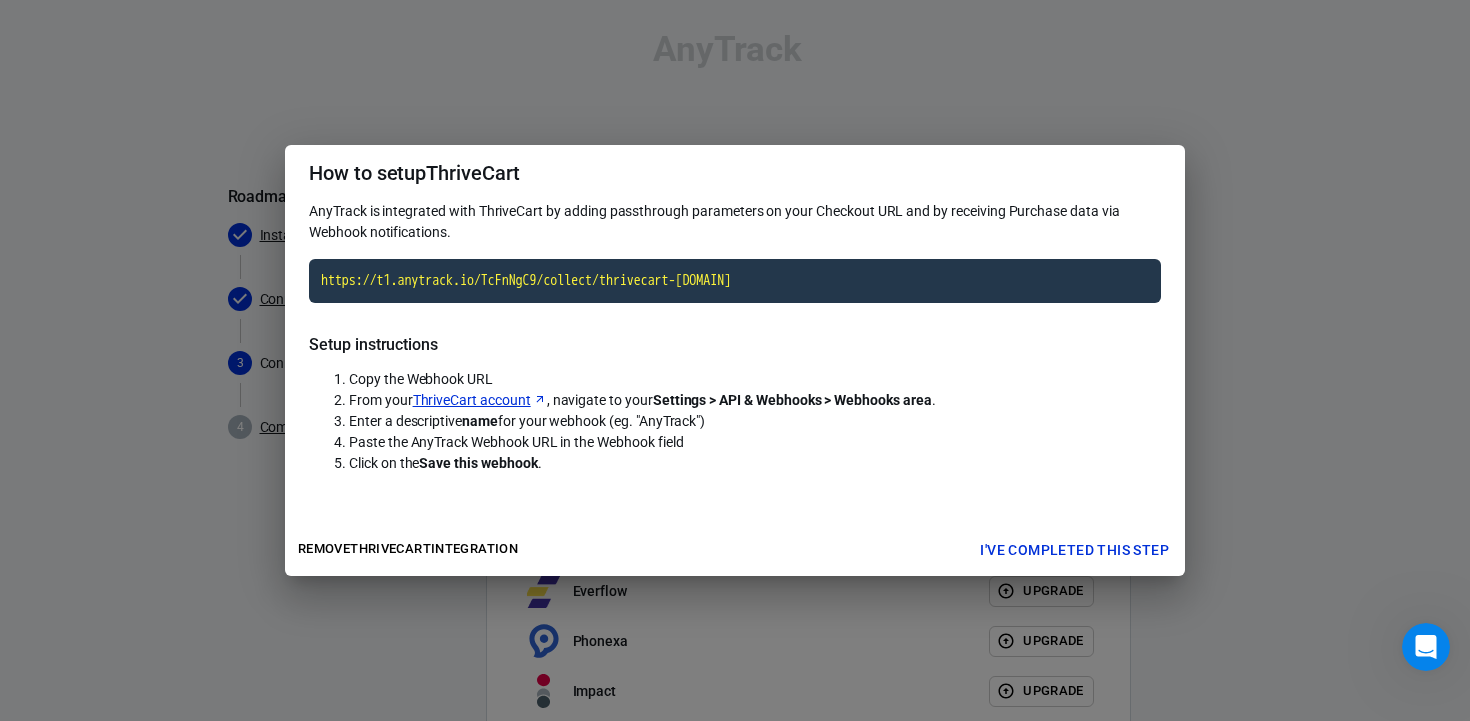 click on "I've completed this step" at bounding box center [1074, 550] 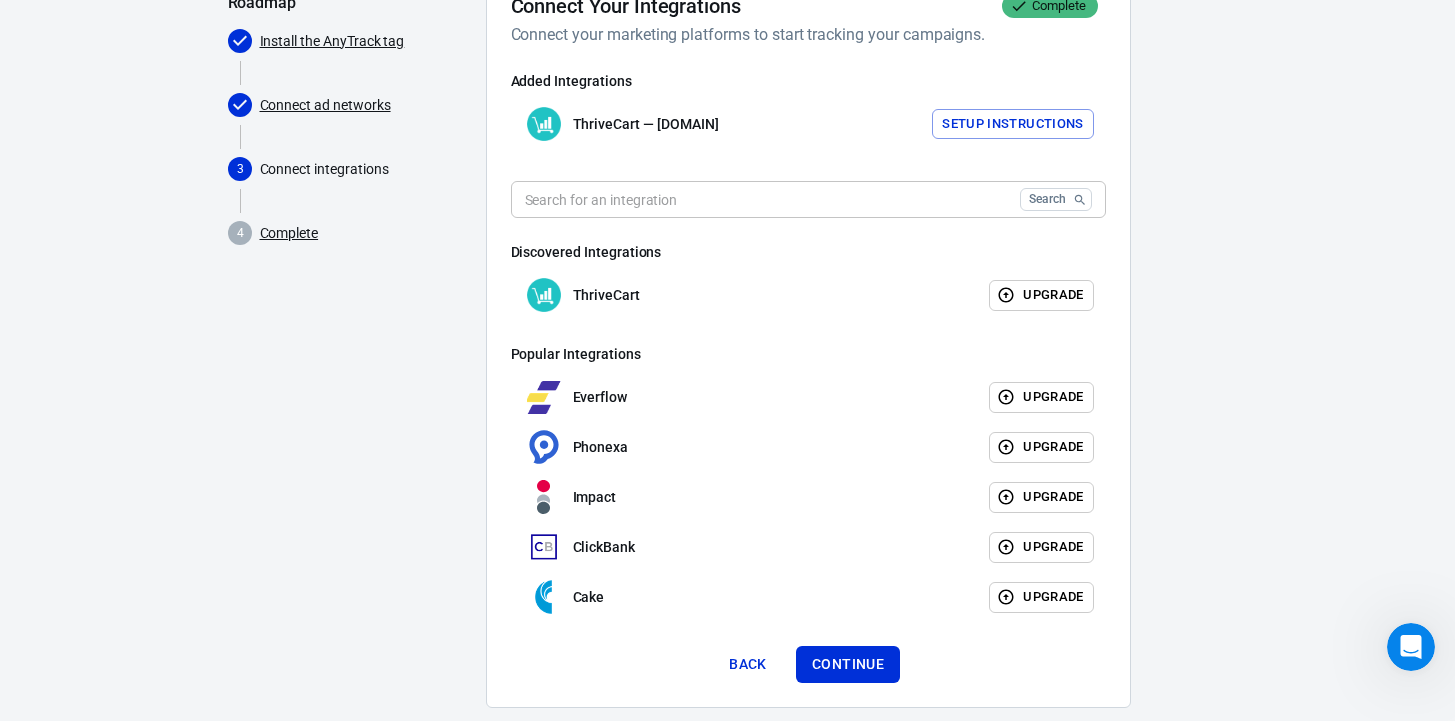 scroll, scrollTop: 228, scrollLeft: 0, axis: vertical 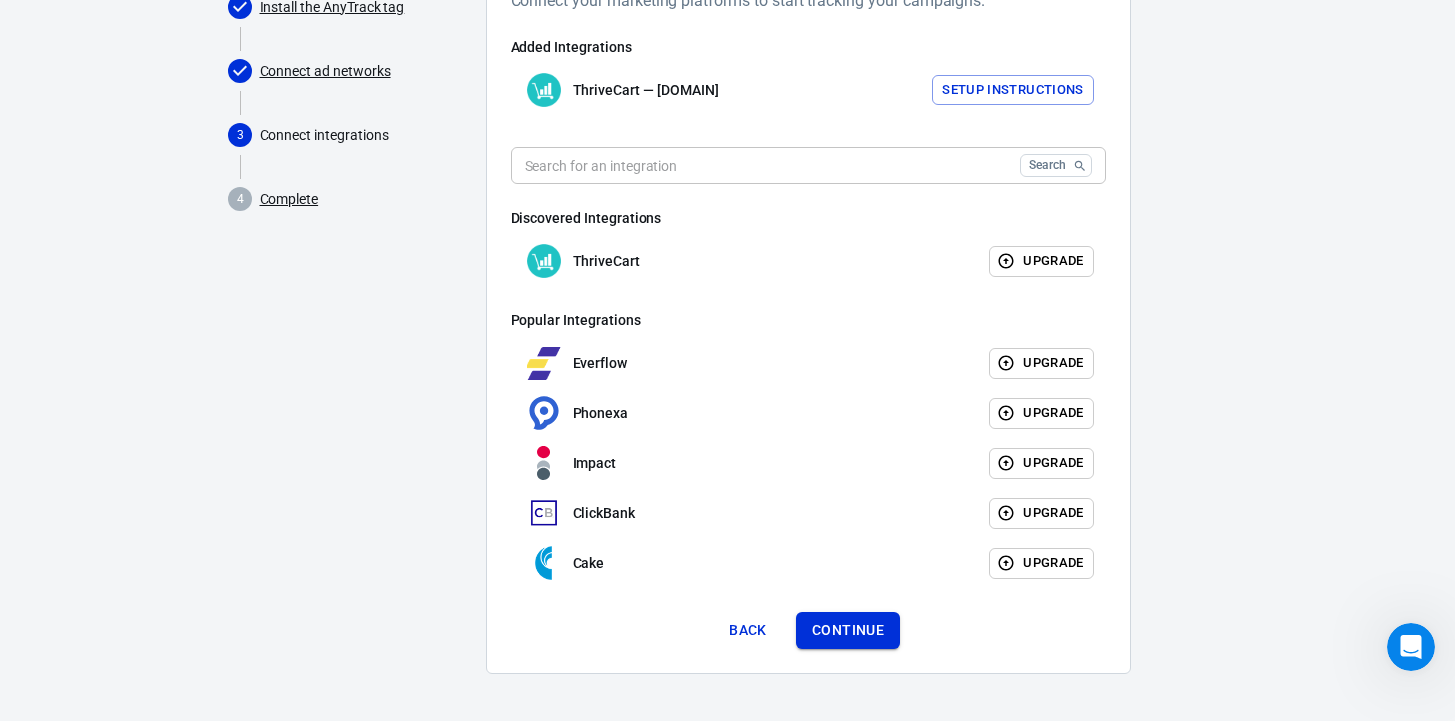 click on "Continue" at bounding box center (848, 630) 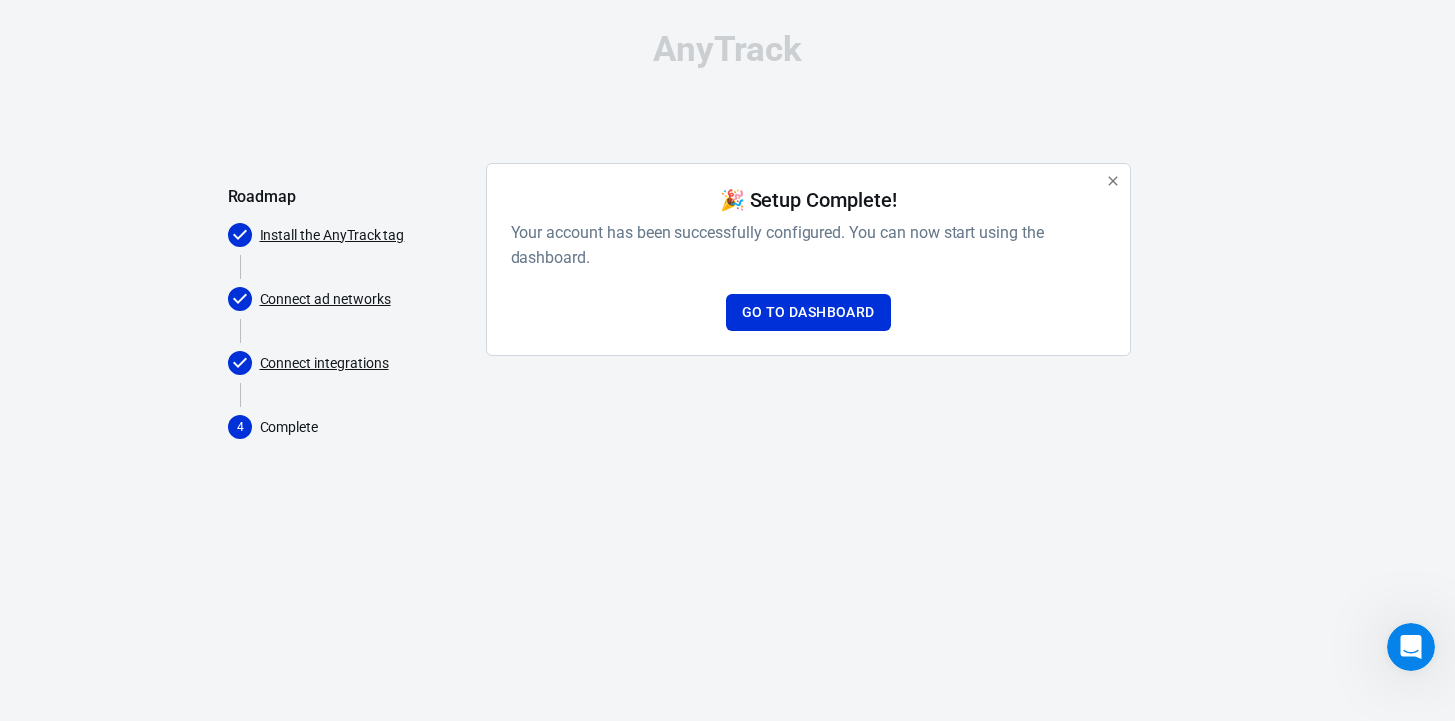 scroll, scrollTop: 0, scrollLeft: 0, axis: both 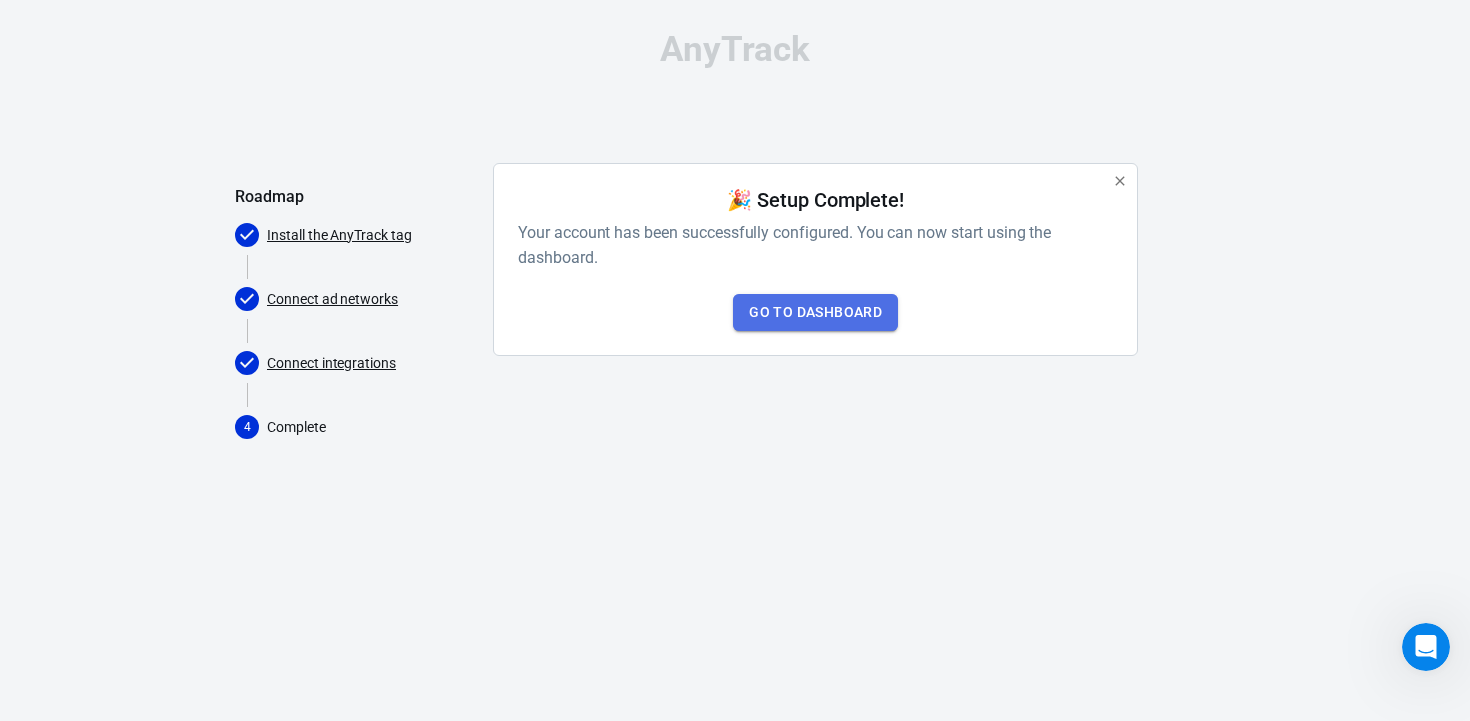 click on "Go to Dashboard" at bounding box center (815, 312) 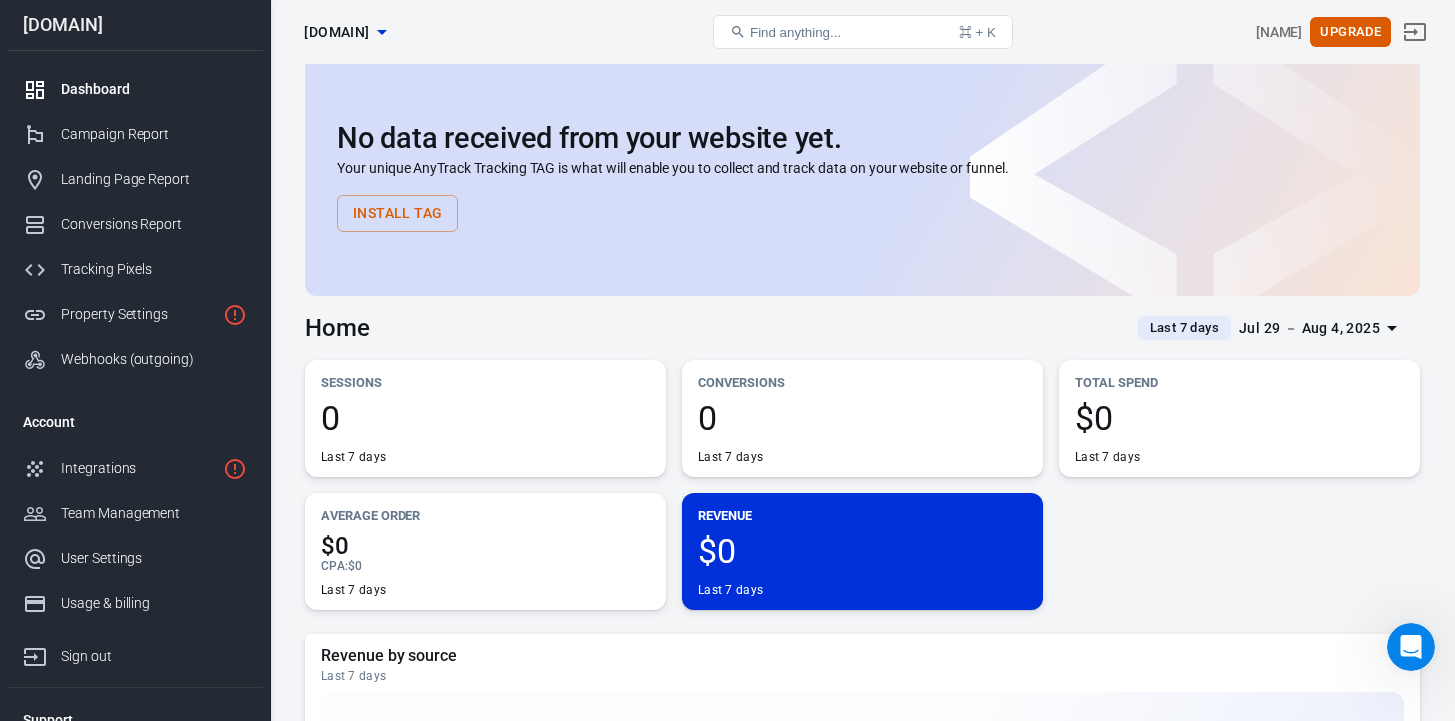 scroll, scrollTop: 0, scrollLeft: 0, axis: both 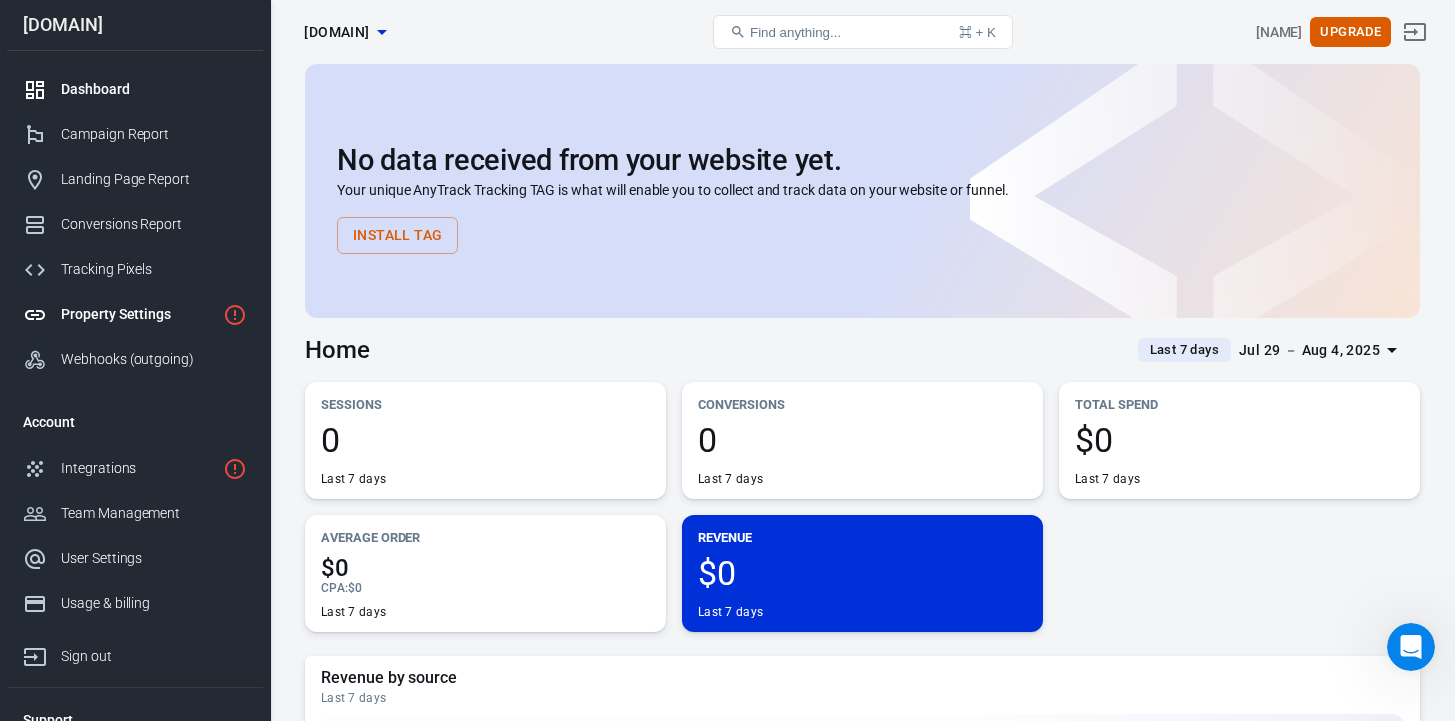 click on "Property Settings" at bounding box center (138, 314) 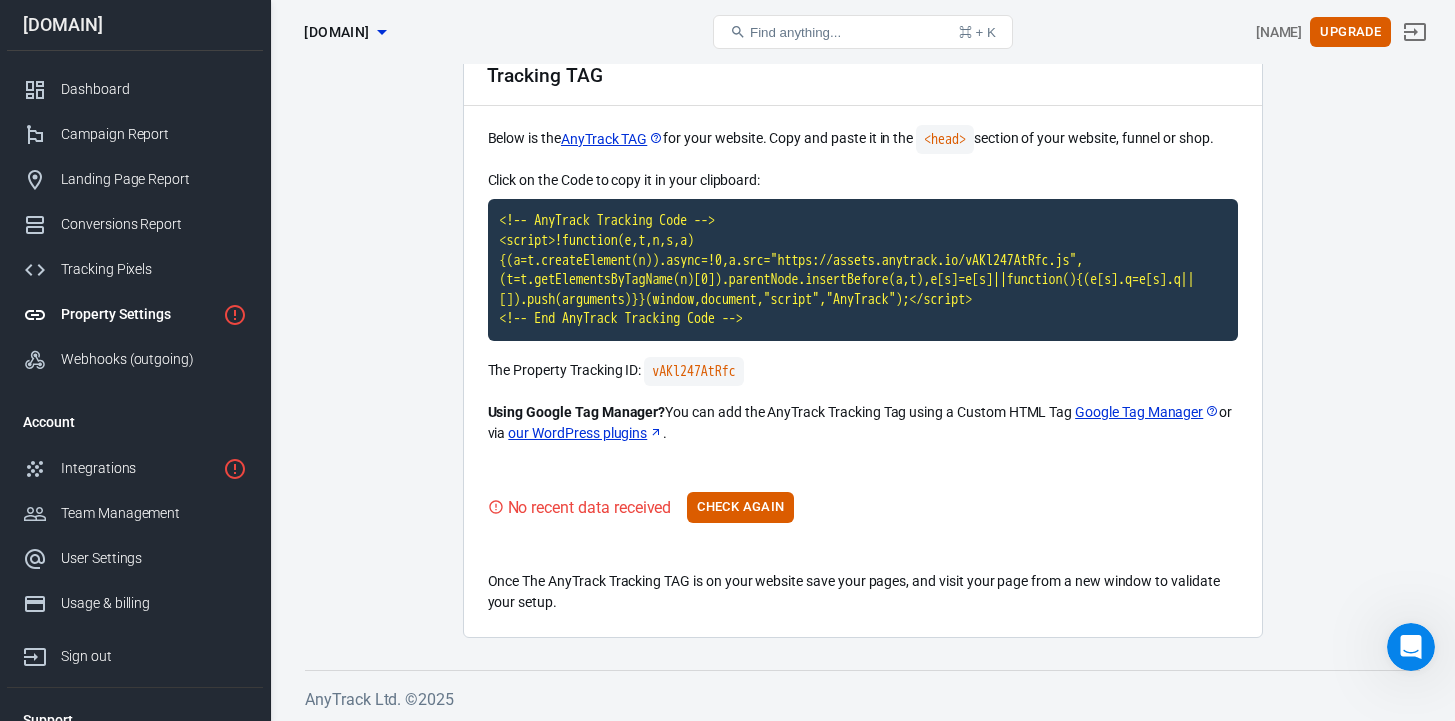 scroll, scrollTop: 101, scrollLeft: 0, axis: vertical 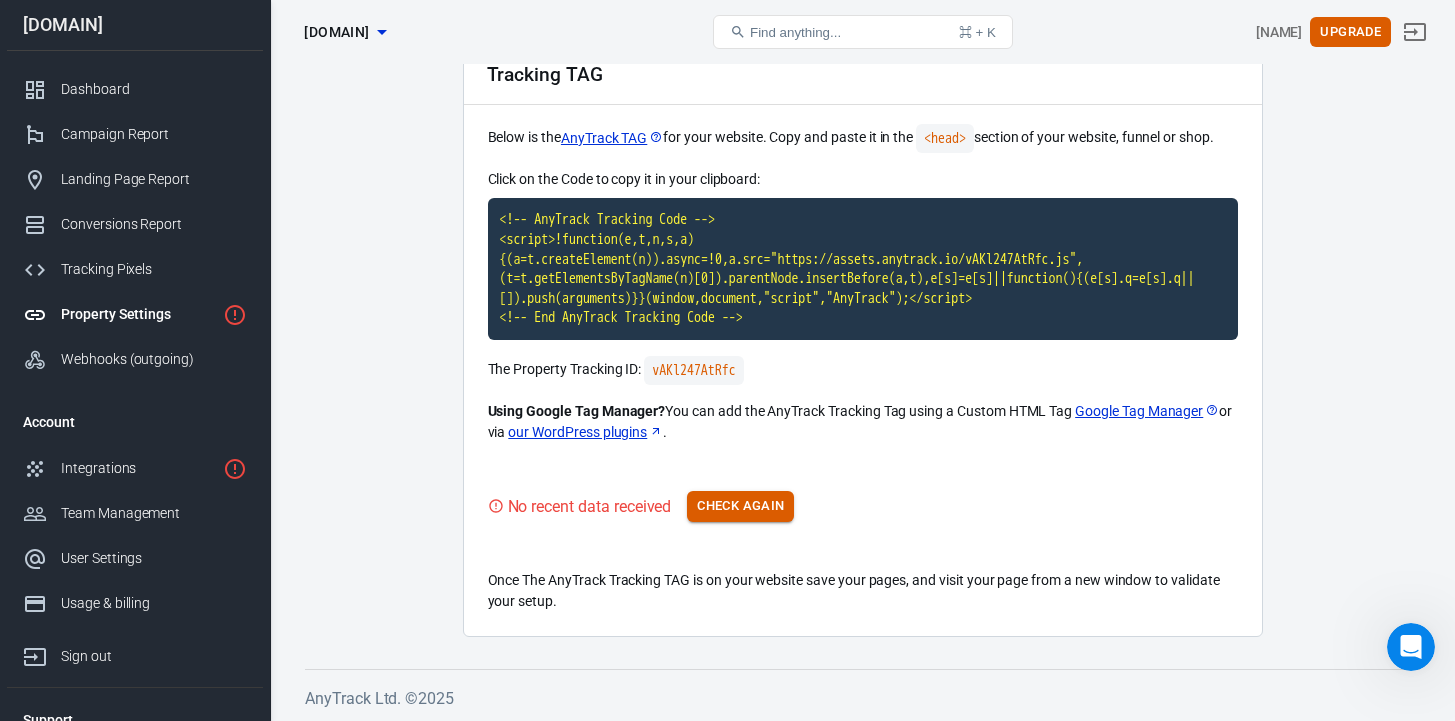 click on "Check Again" at bounding box center [740, 506] 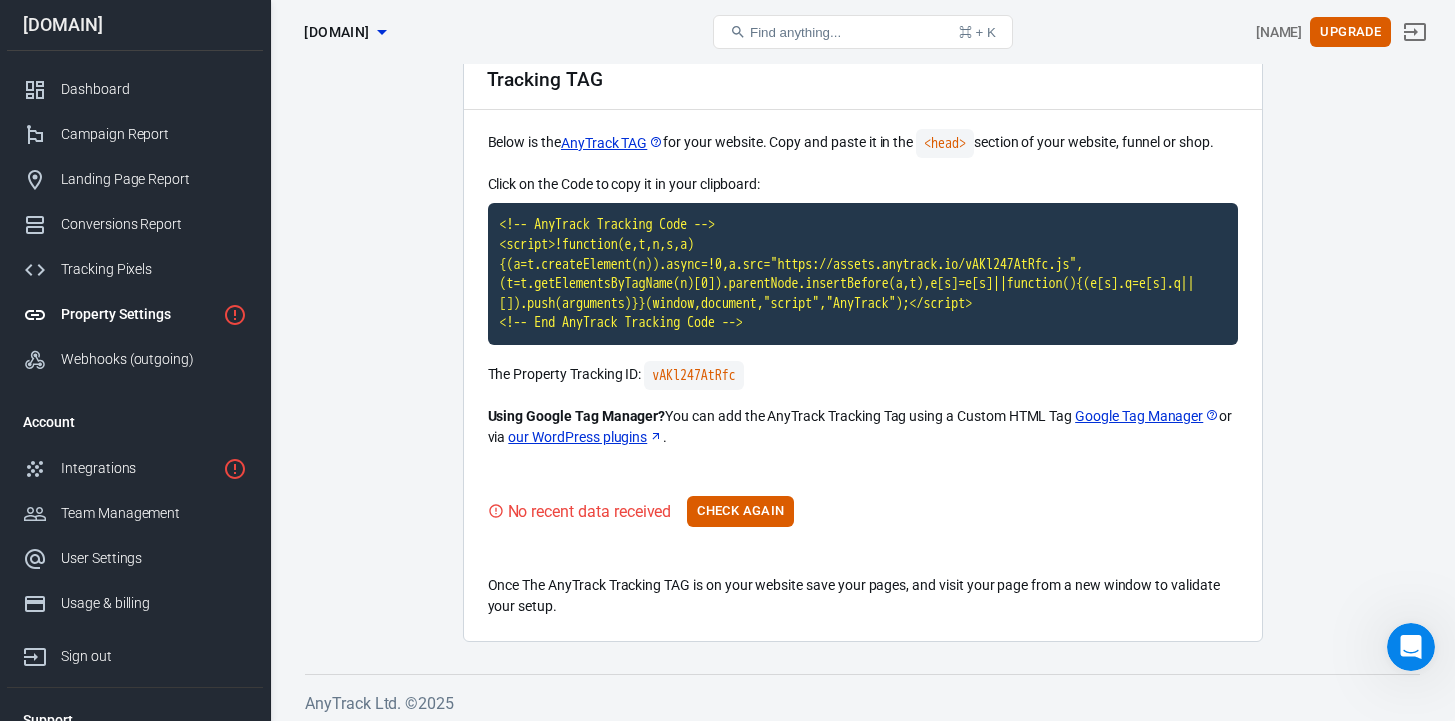 scroll, scrollTop: 103, scrollLeft: 0, axis: vertical 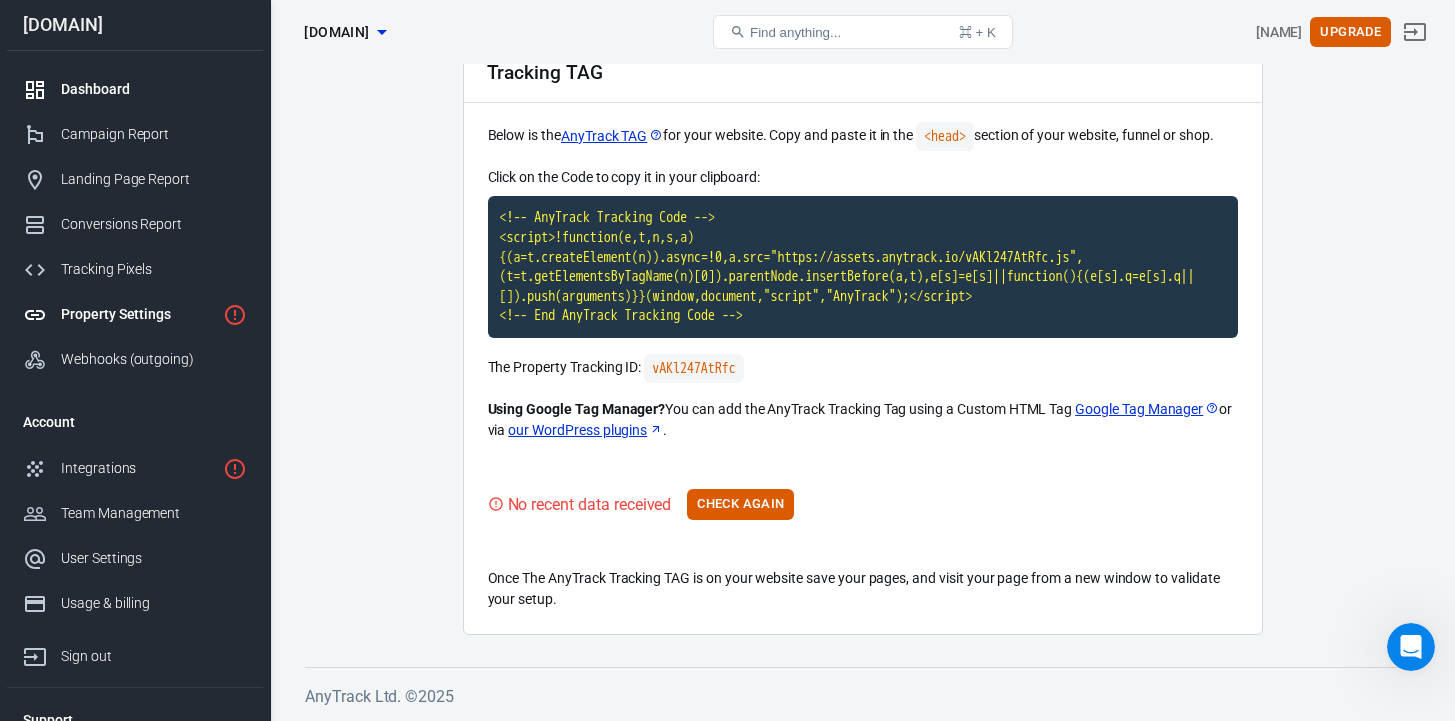 click on "Dashboard" at bounding box center [135, 89] 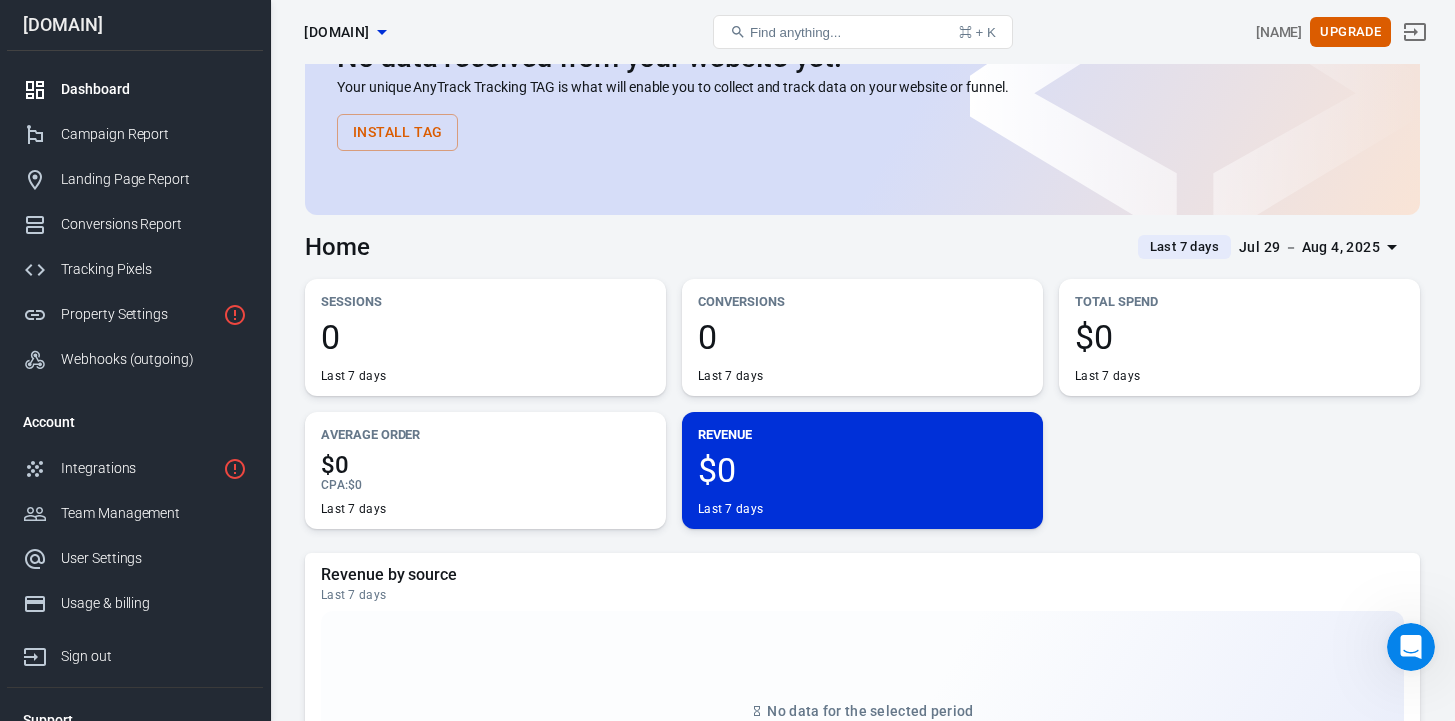 scroll, scrollTop: 0, scrollLeft: 0, axis: both 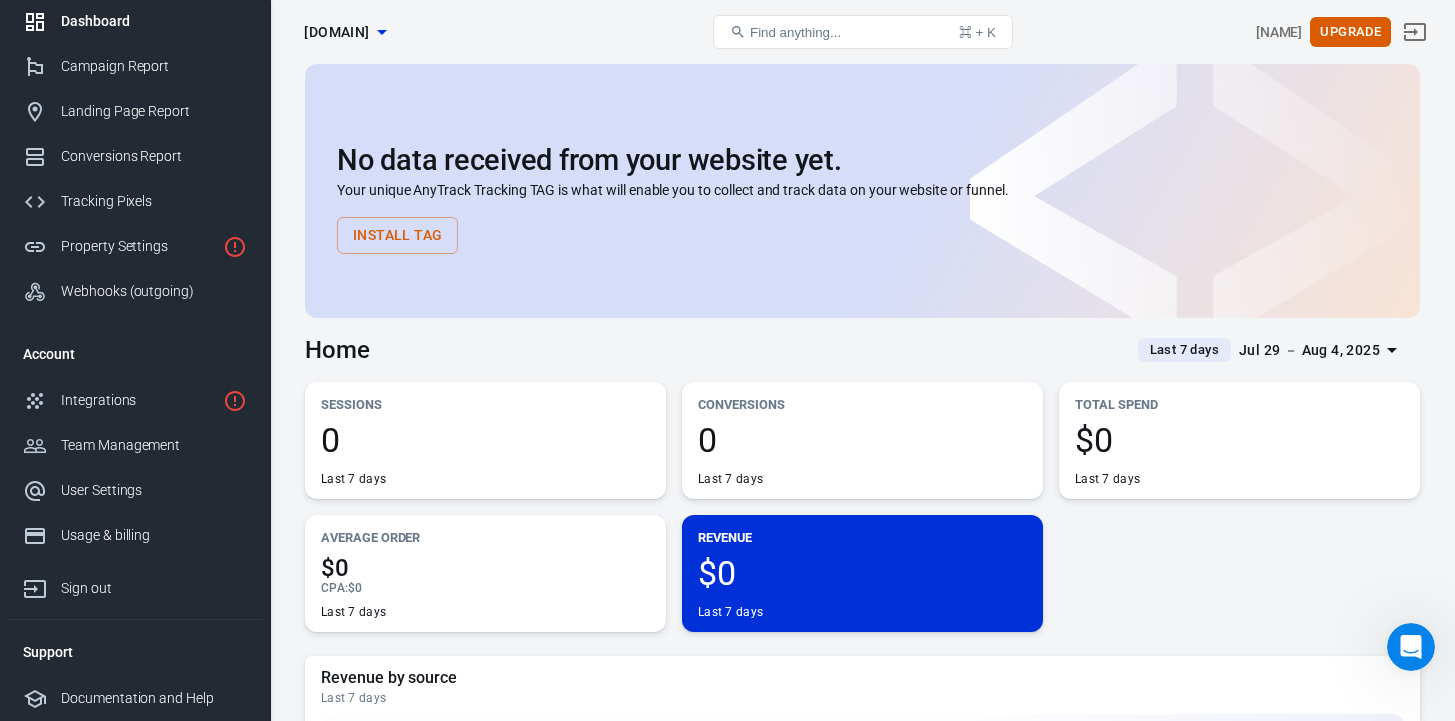 click 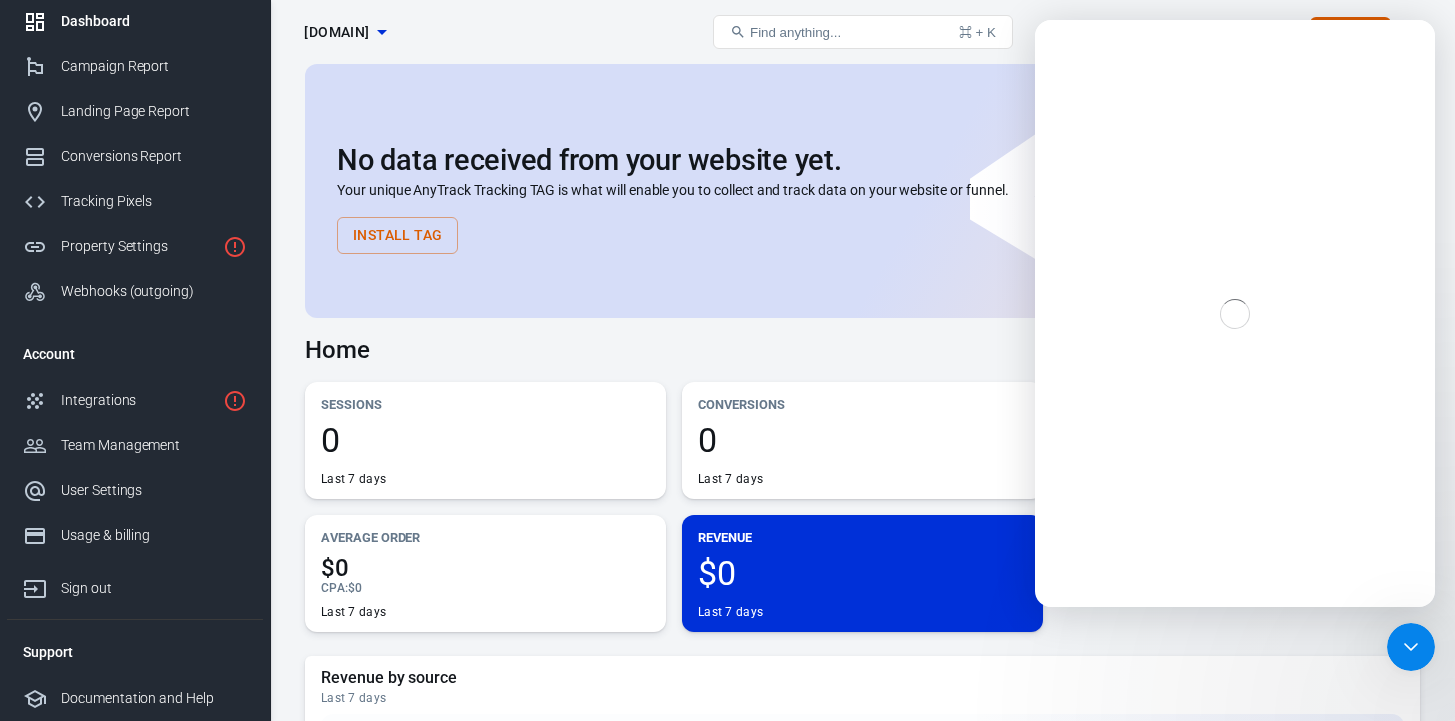 scroll, scrollTop: 0, scrollLeft: 0, axis: both 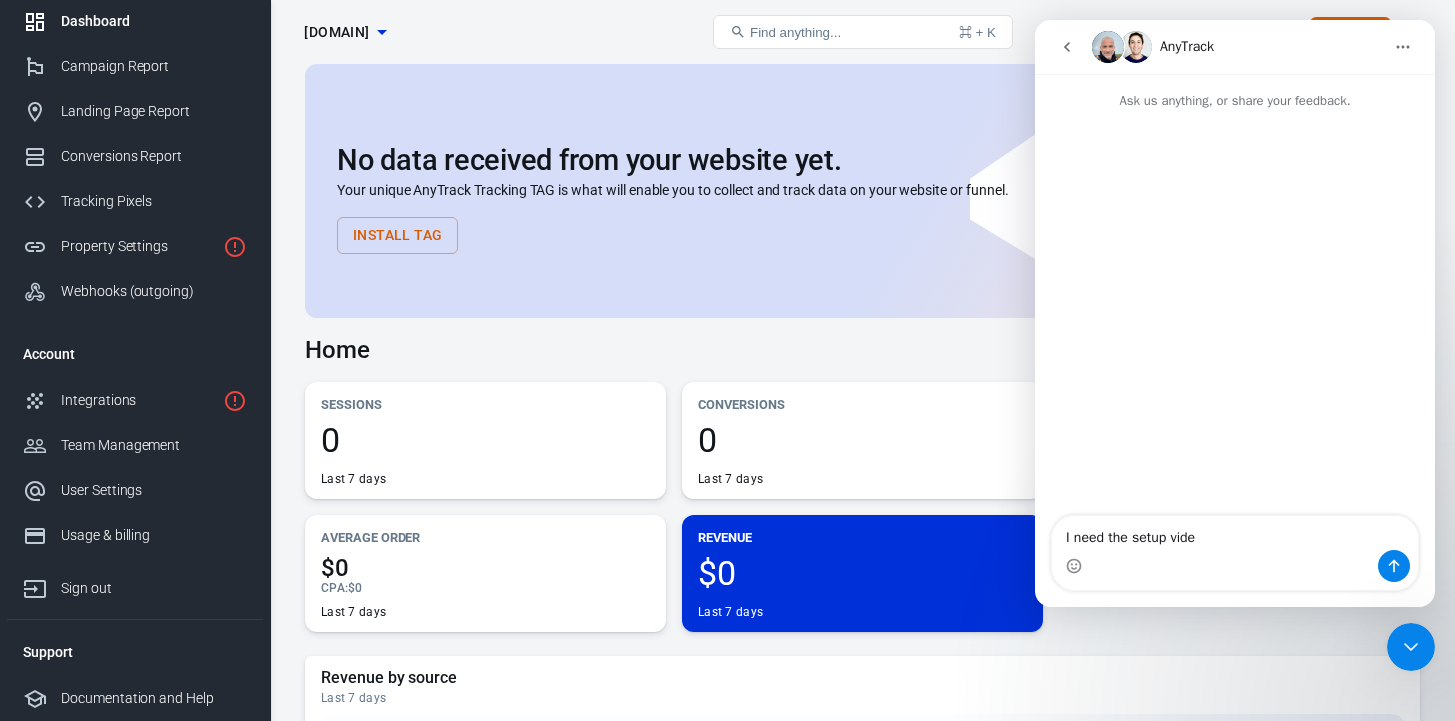 type on "I need the setup video" 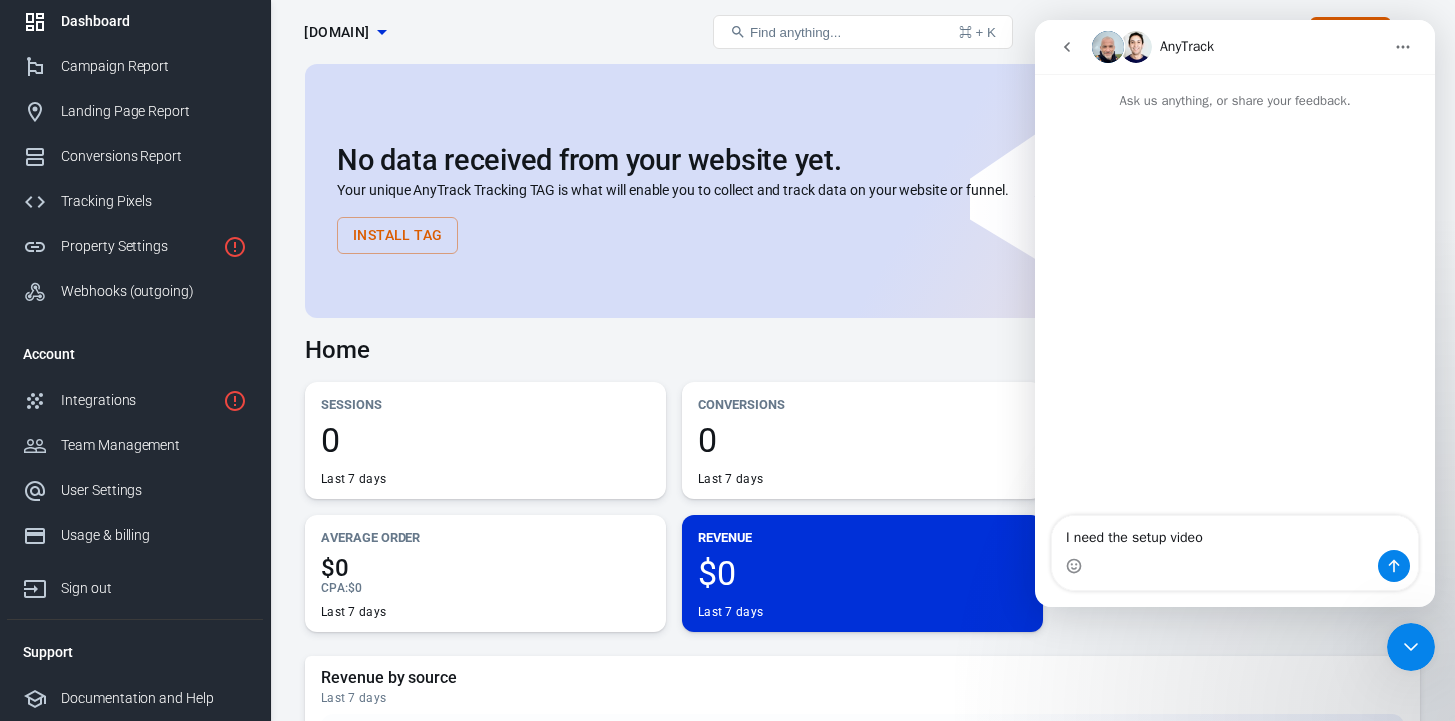 type 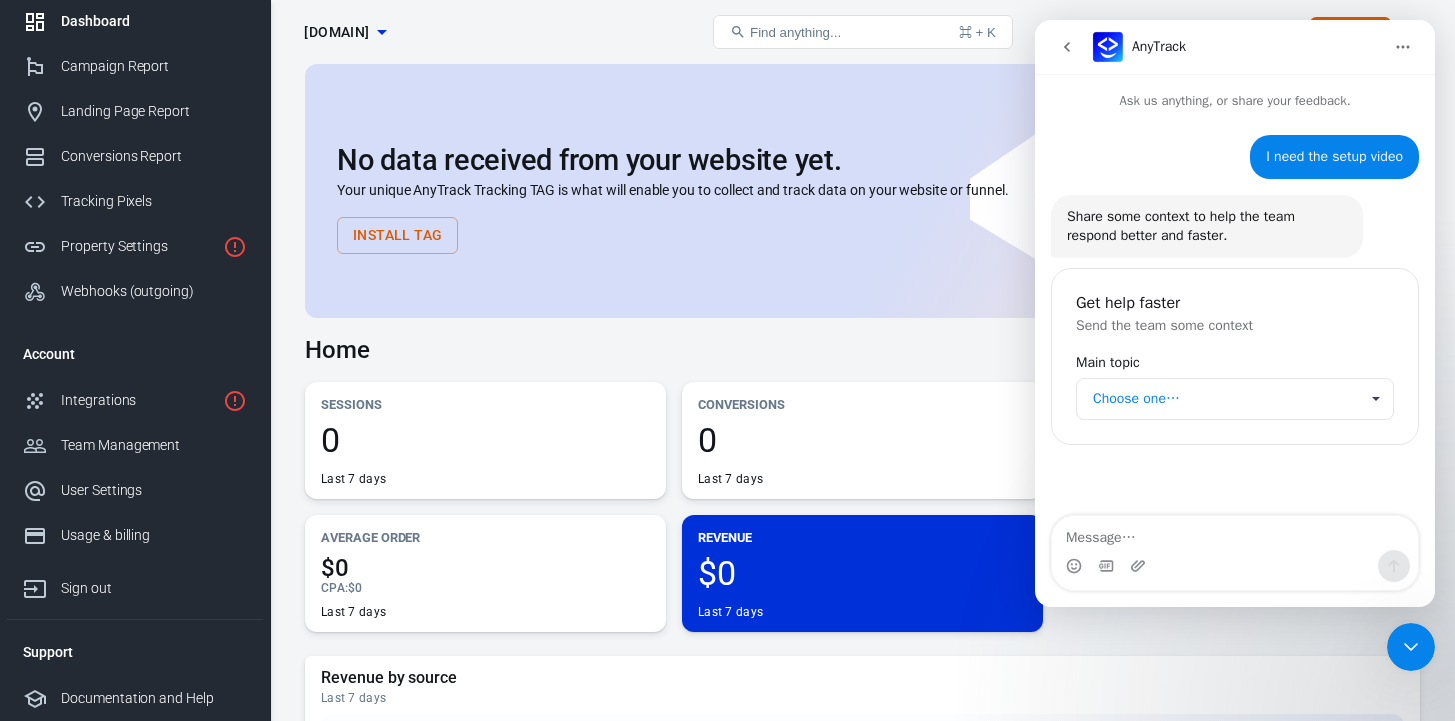click on "Choose one…" at bounding box center (1225, 399) 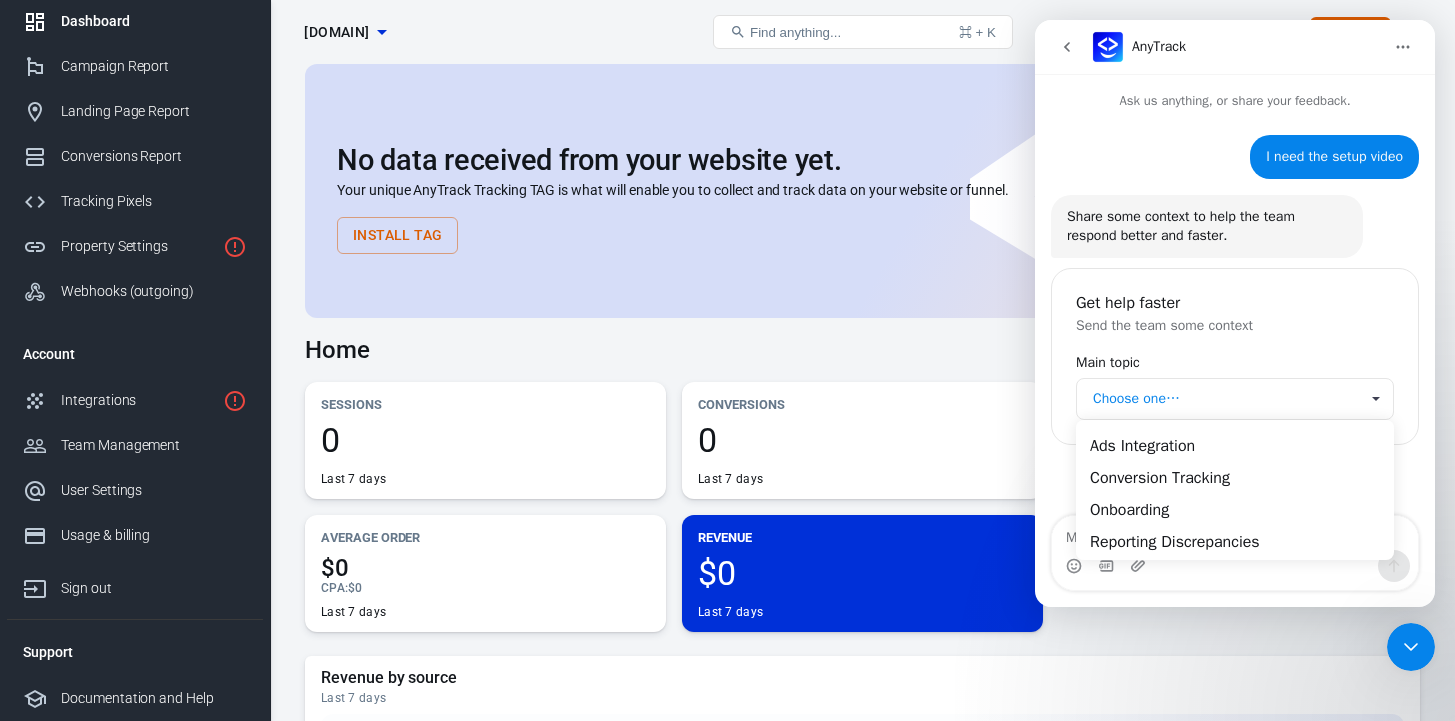 scroll, scrollTop: 0, scrollLeft: 0, axis: both 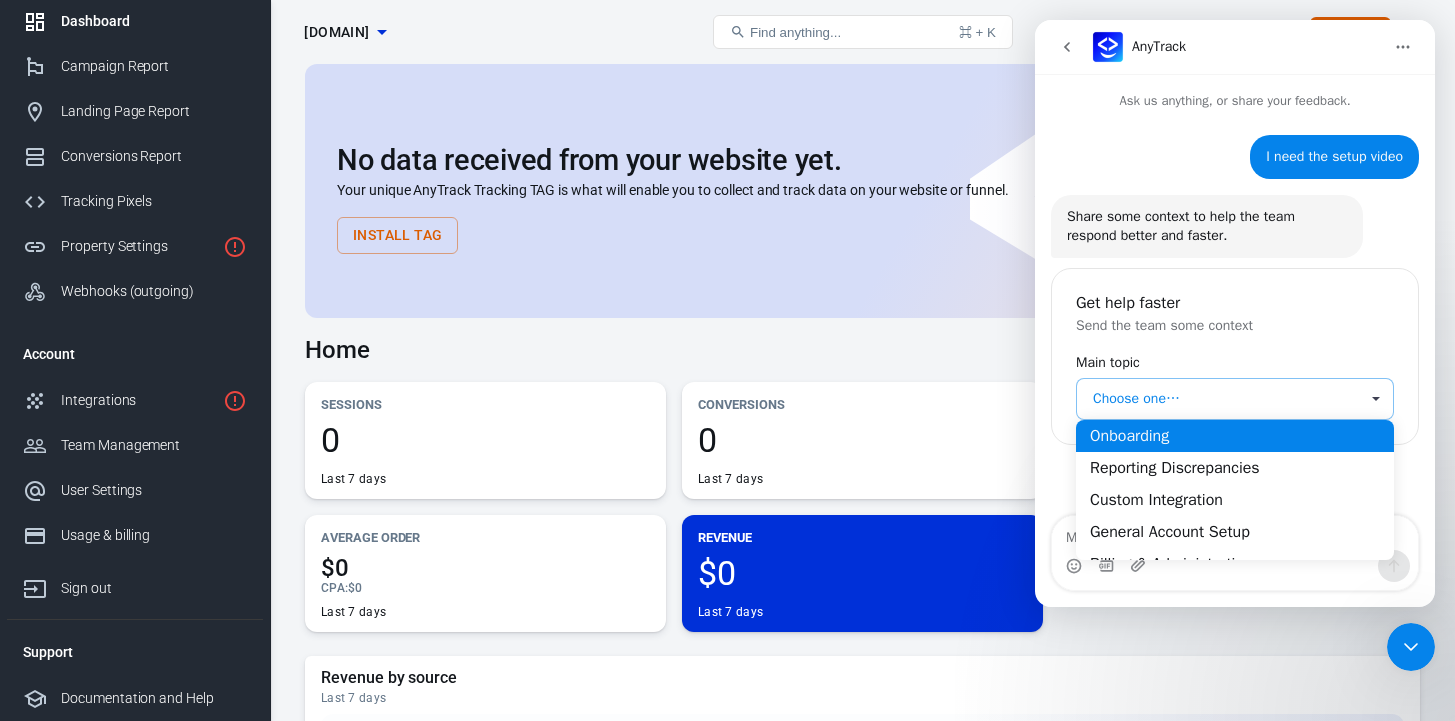 click on "Onboarding" at bounding box center [1235, 435] 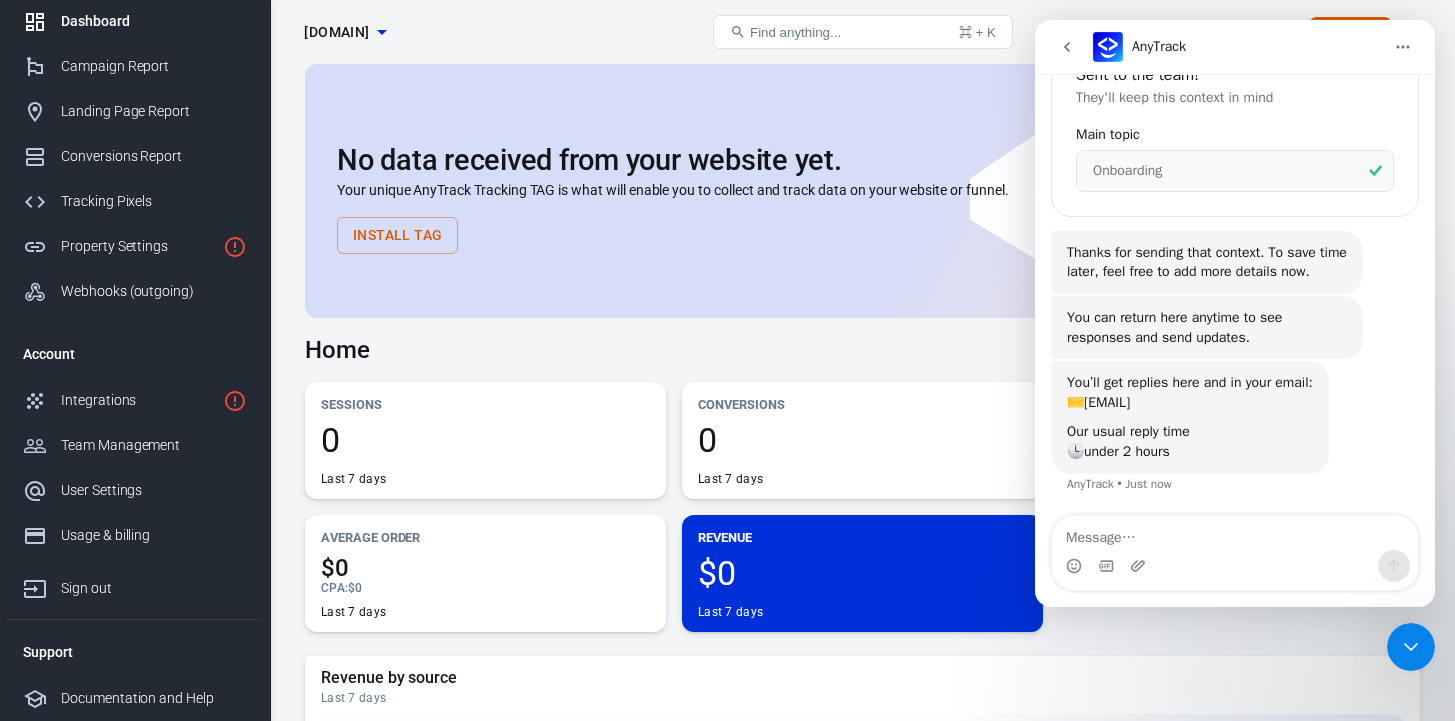 scroll, scrollTop: 247, scrollLeft: 0, axis: vertical 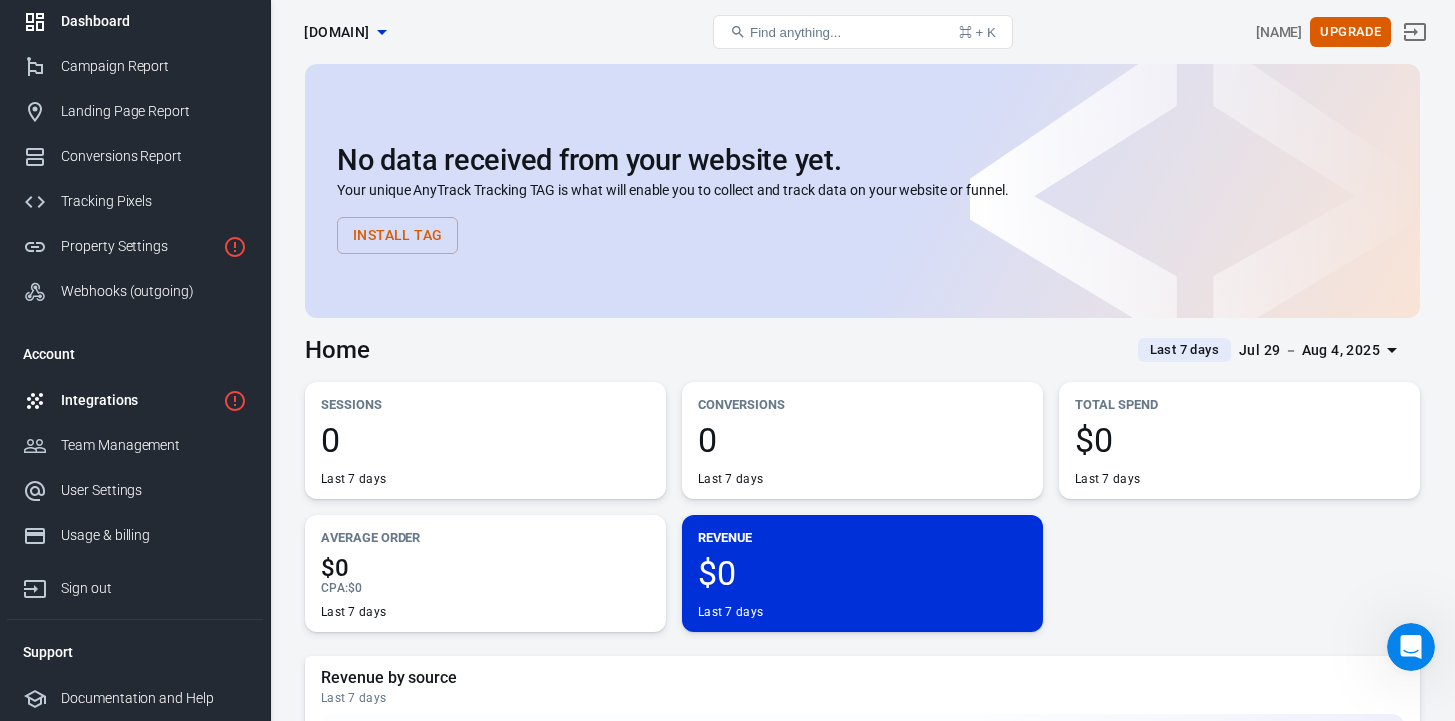 click on "Integrations" at bounding box center (138, 400) 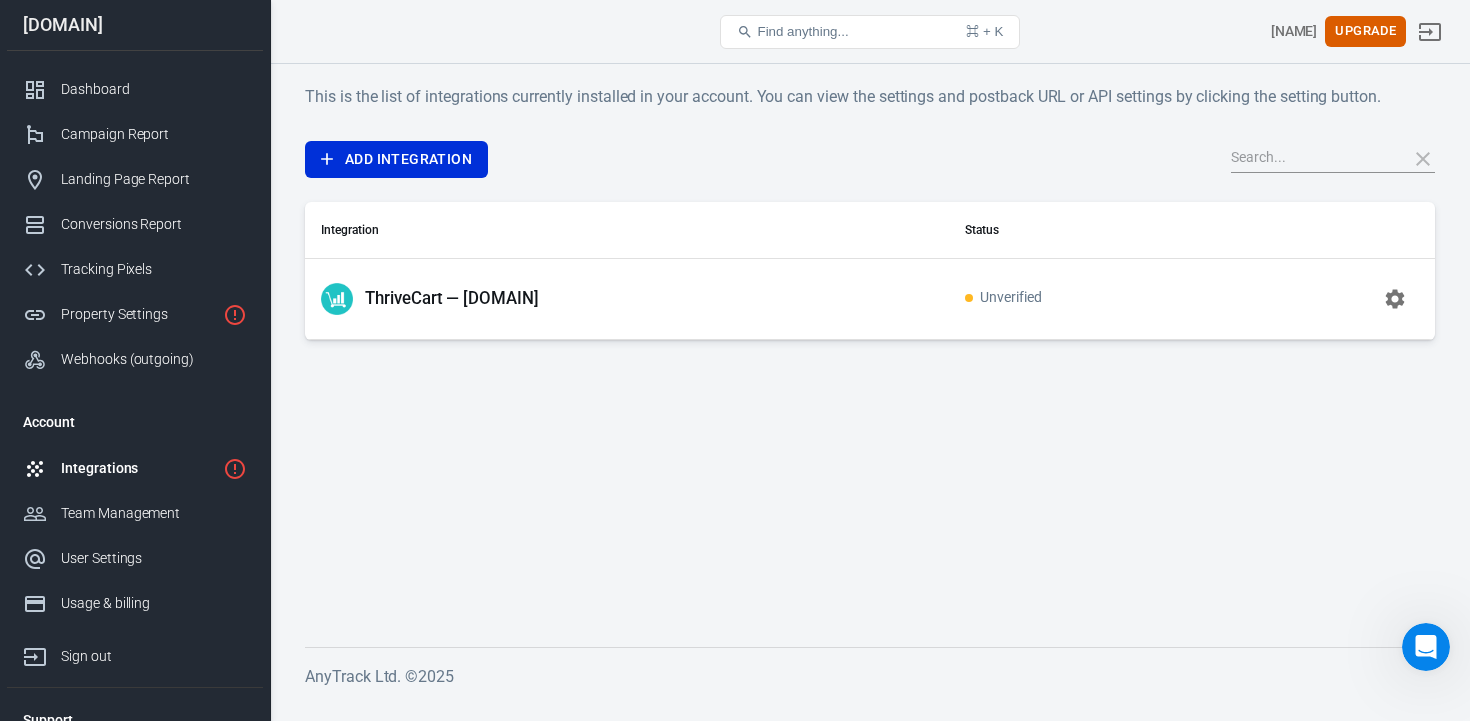 click 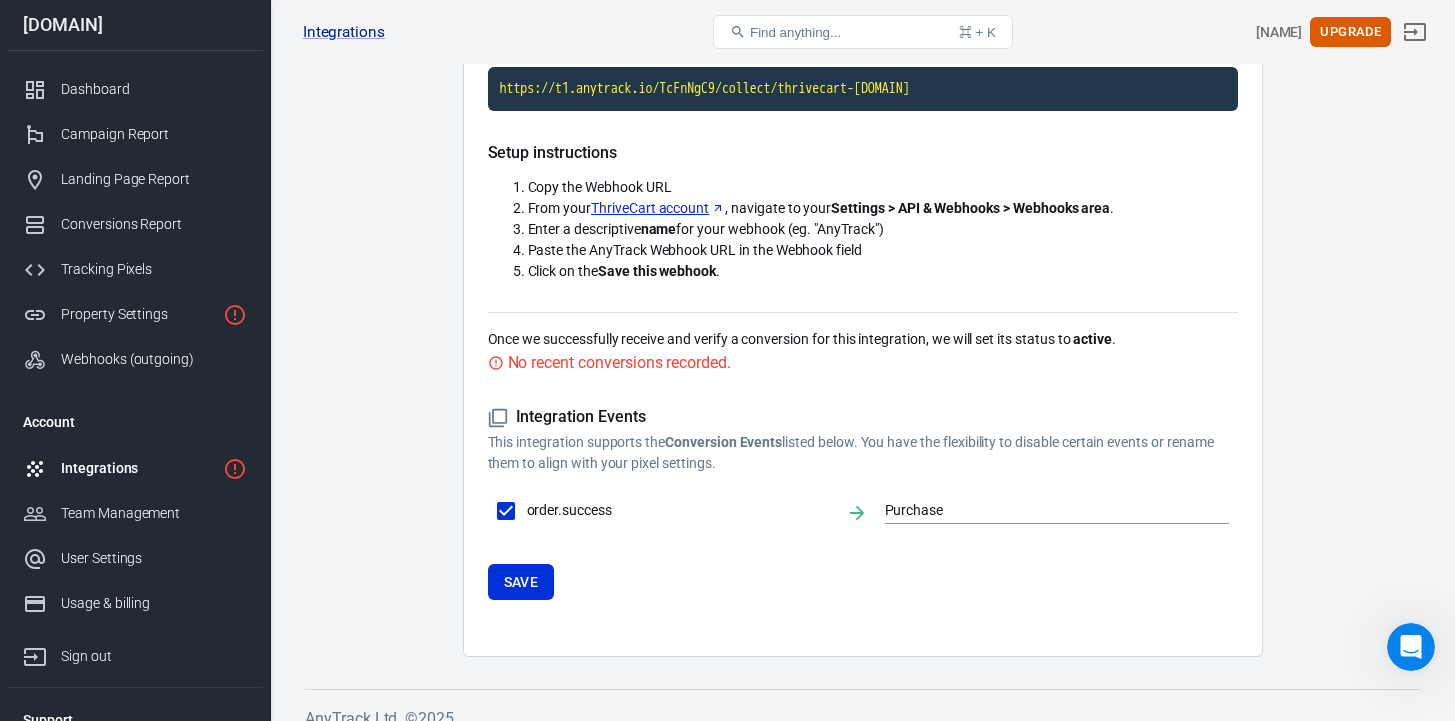 scroll, scrollTop: 223, scrollLeft: 0, axis: vertical 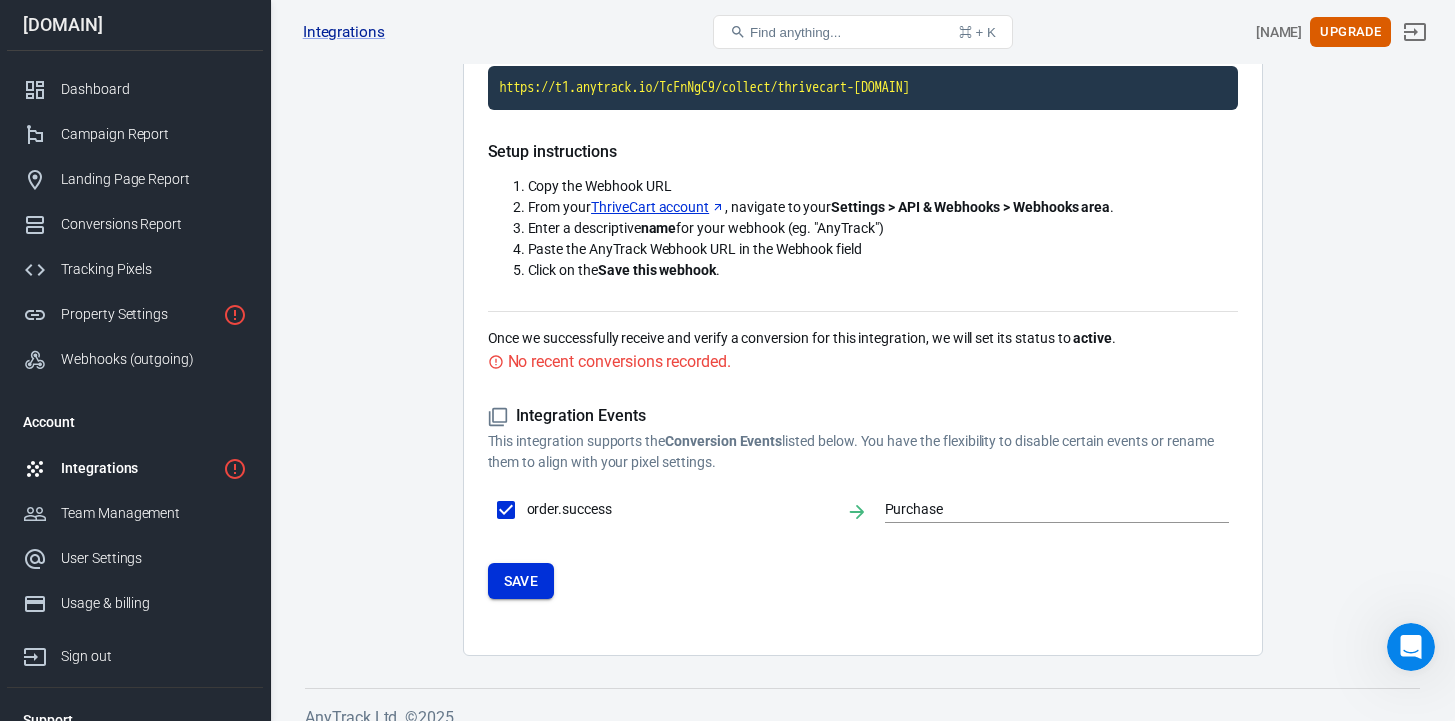 click on "Save" at bounding box center [521, 581] 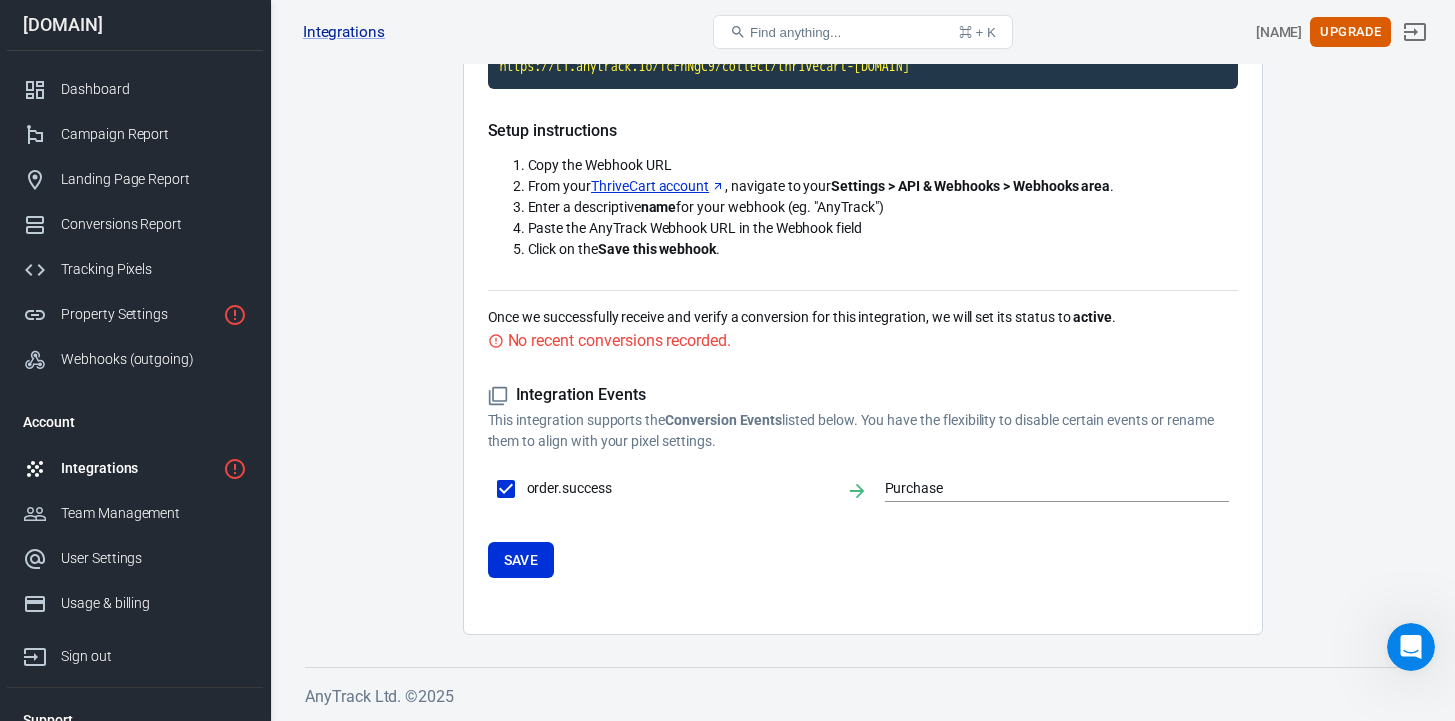 scroll, scrollTop: 0, scrollLeft: 0, axis: both 